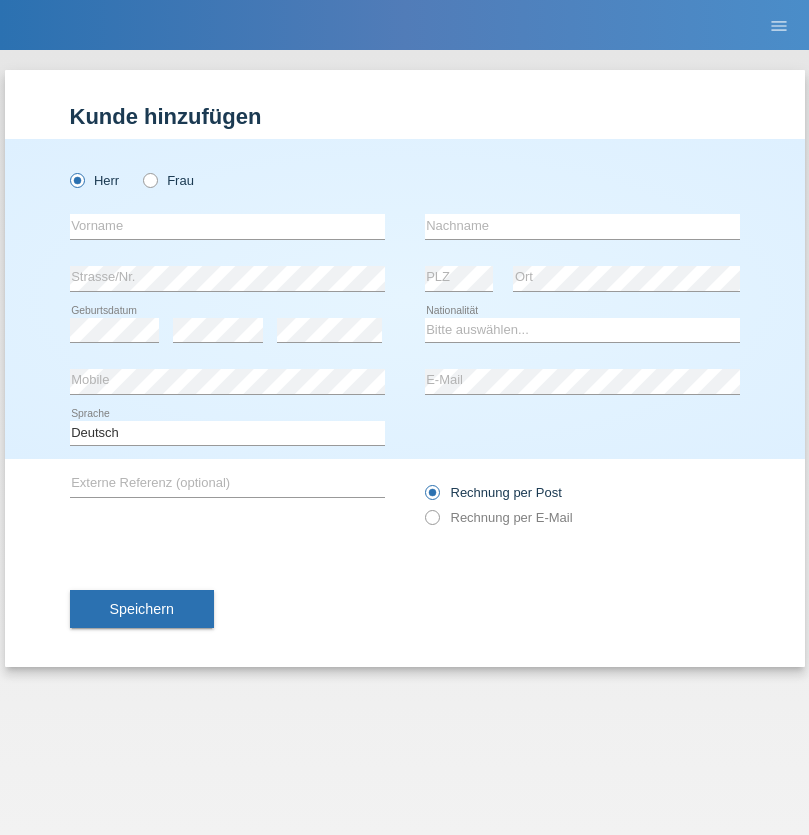 scroll, scrollTop: 0, scrollLeft: 0, axis: both 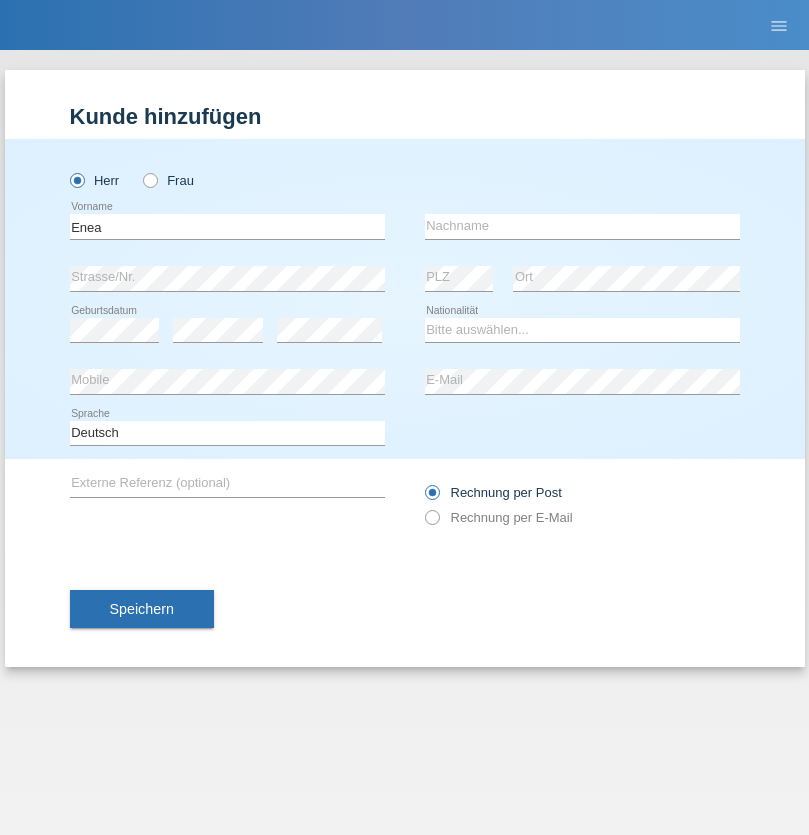 type on "Enea" 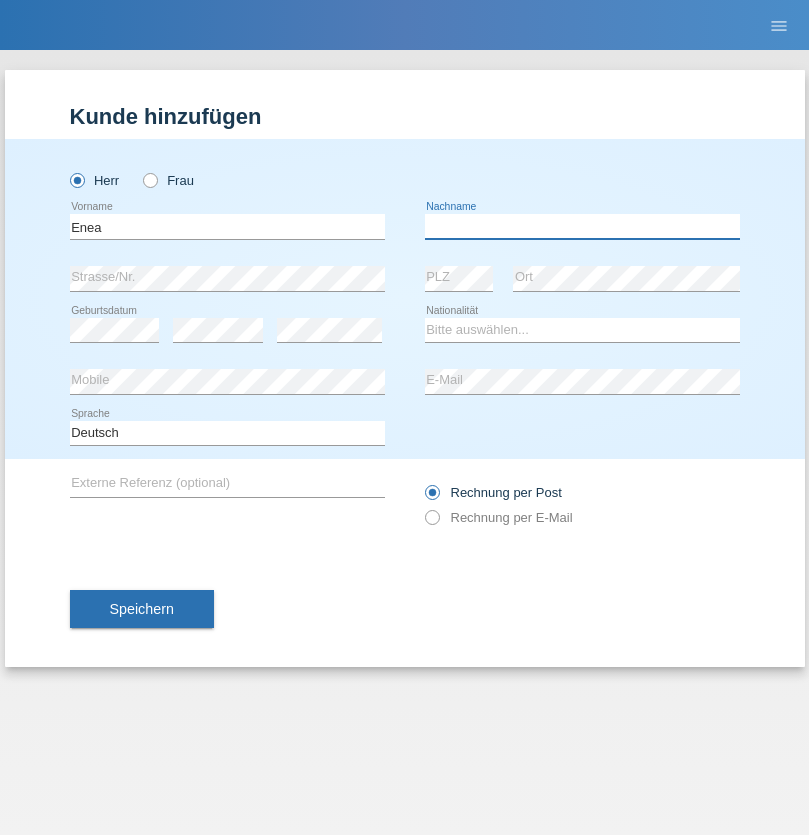 click at bounding box center (582, 226) 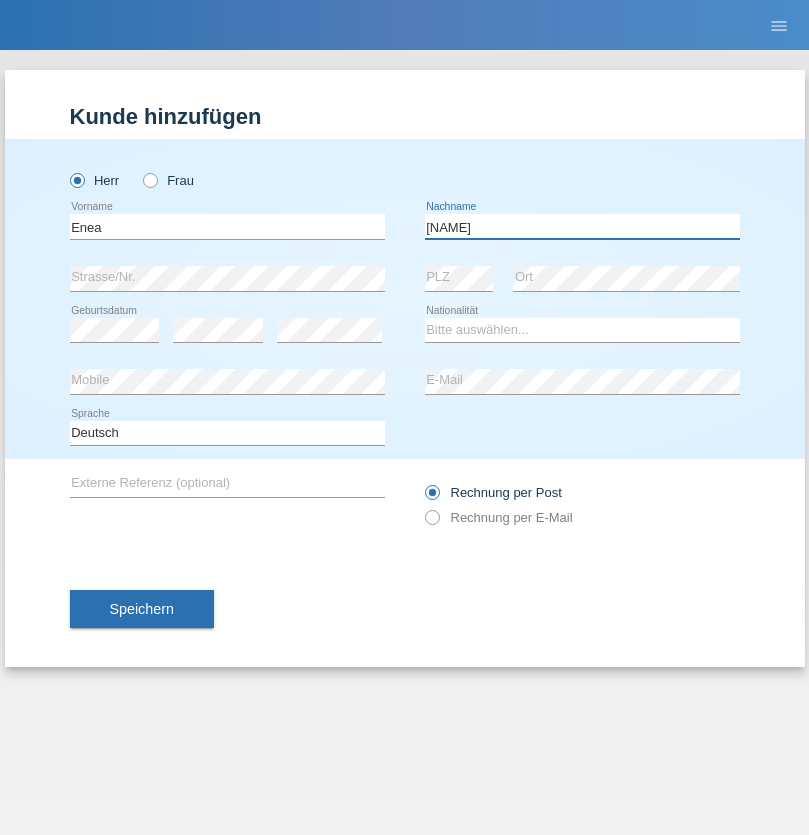 type on "Andrei" 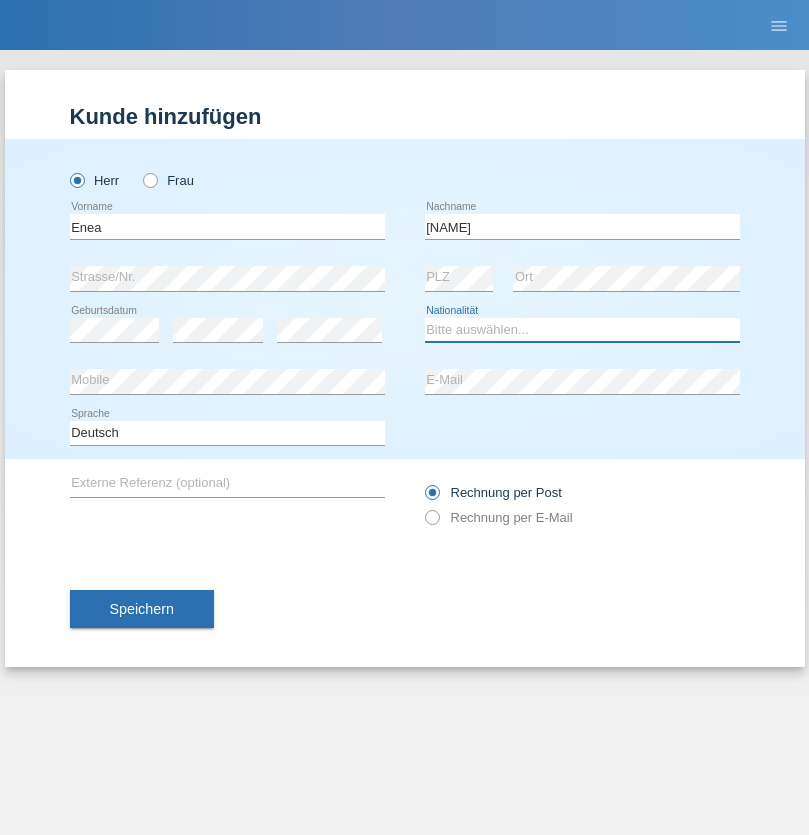 select on "OM" 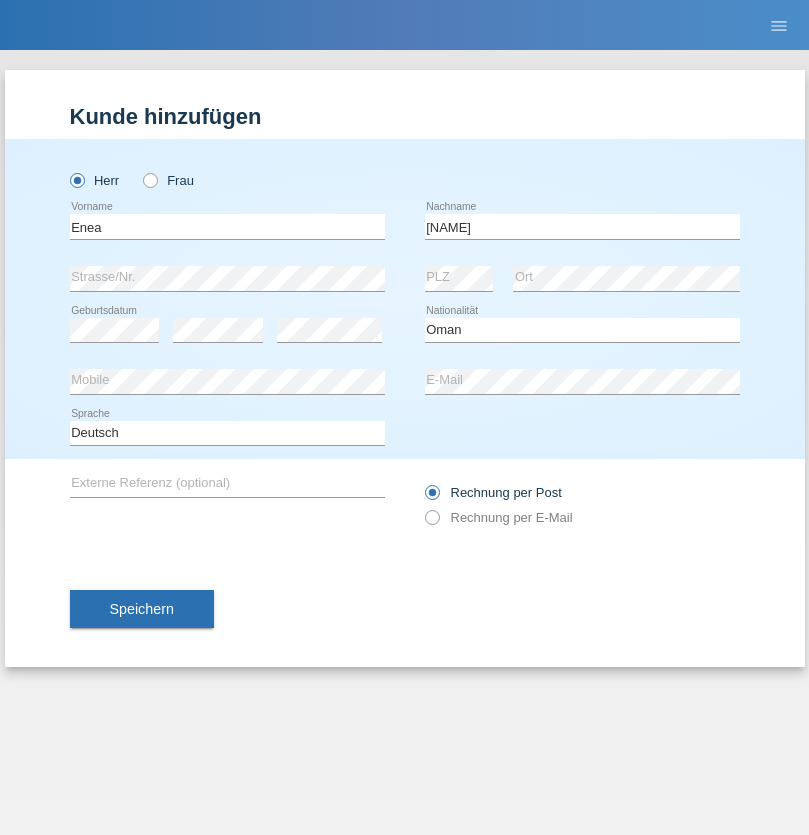 select on "C" 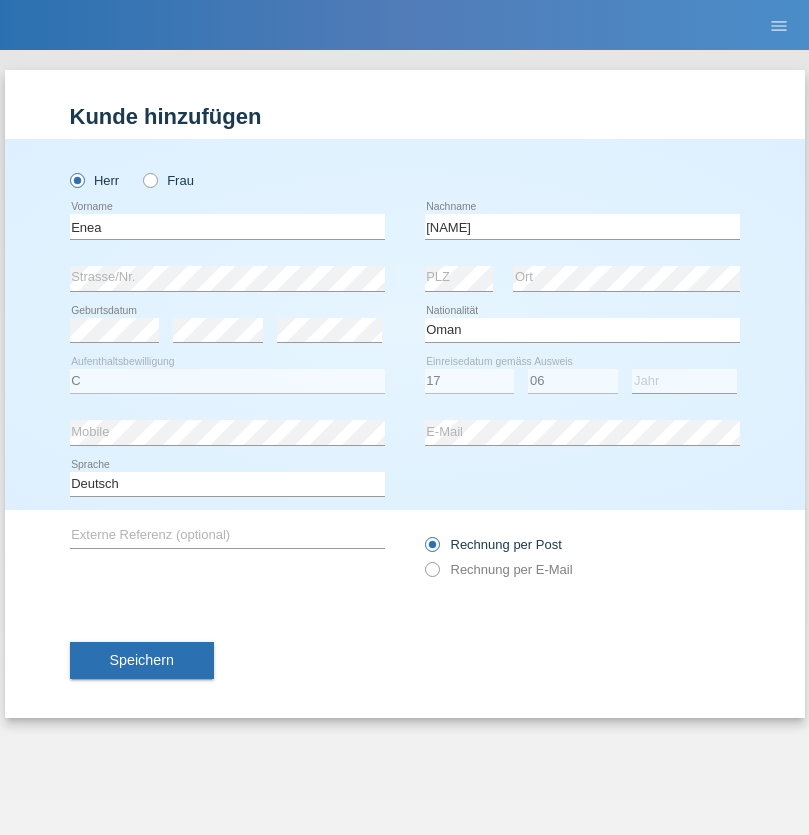 select on "2021" 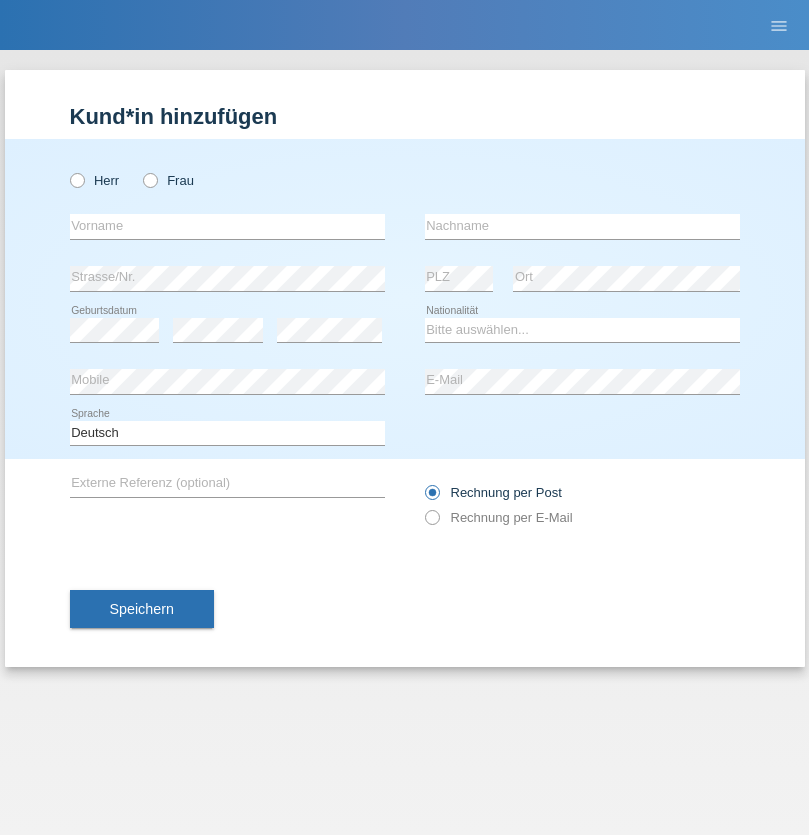 scroll, scrollTop: 0, scrollLeft: 0, axis: both 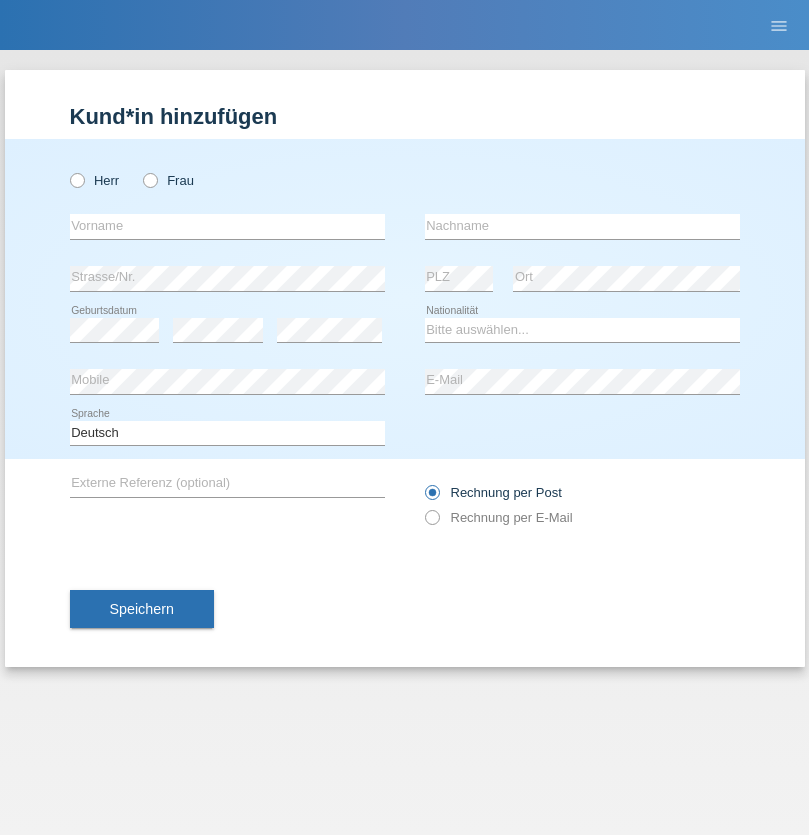 radio on "true" 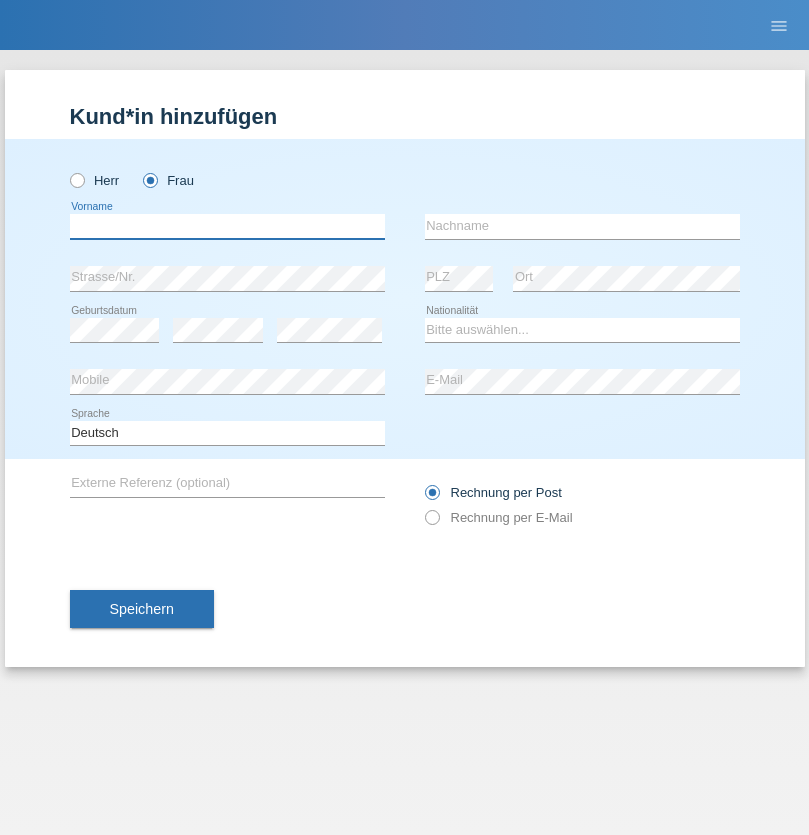 click at bounding box center (227, 226) 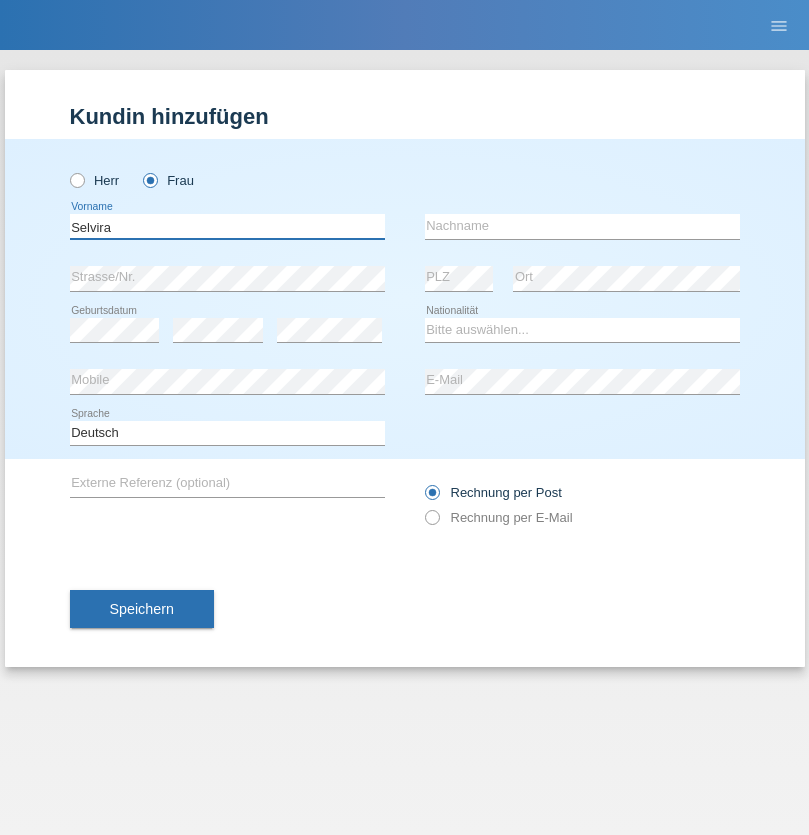 type on "Selvira" 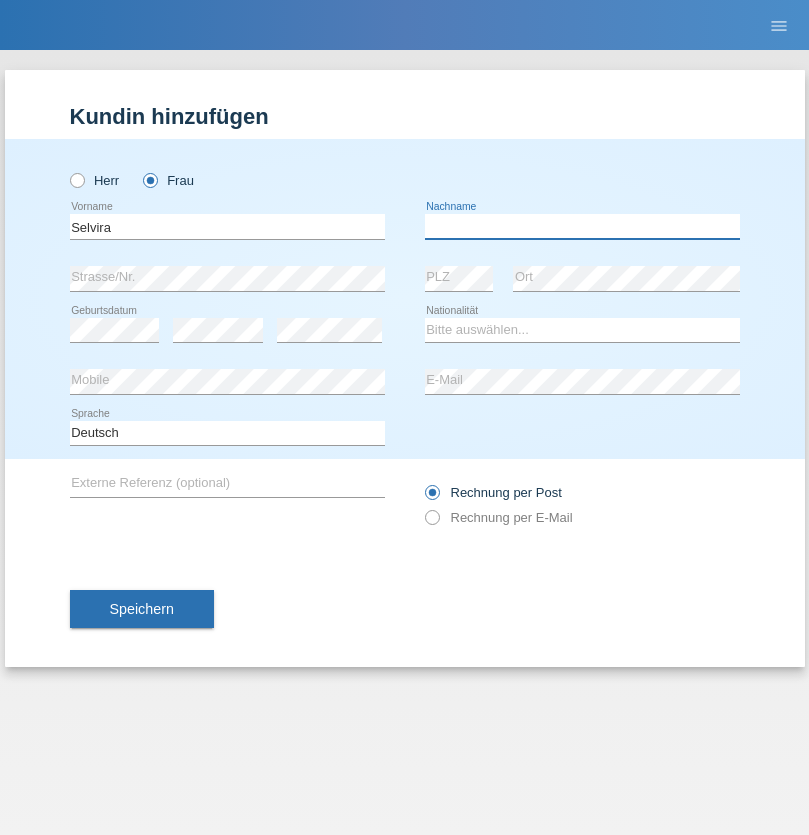click at bounding box center (582, 226) 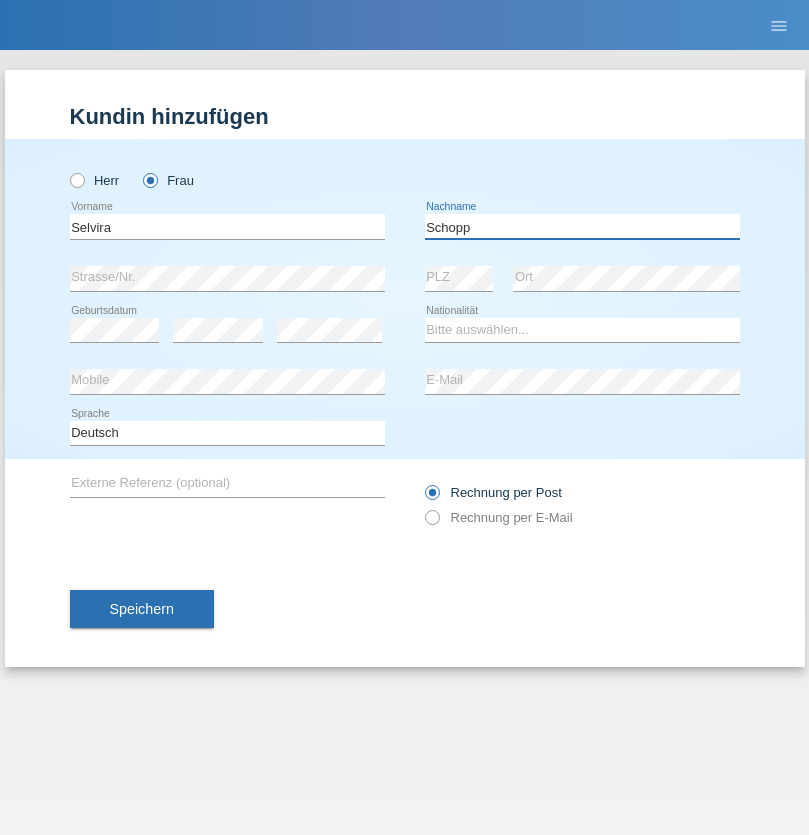 type on "Schopp" 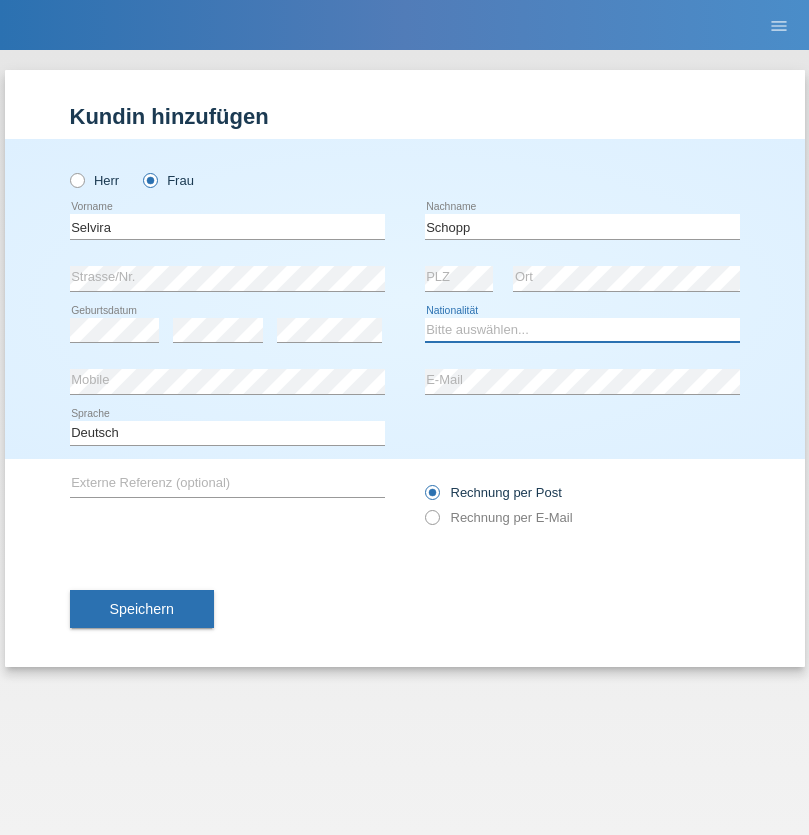 select on "CH" 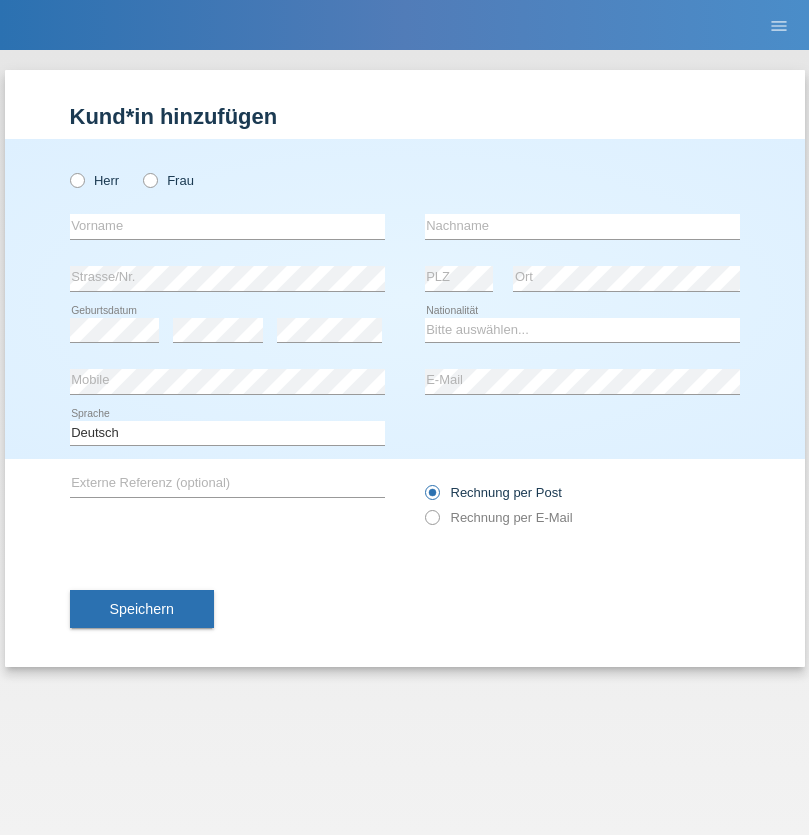 scroll, scrollTop: 0, scrollLeft: 0, axis: both 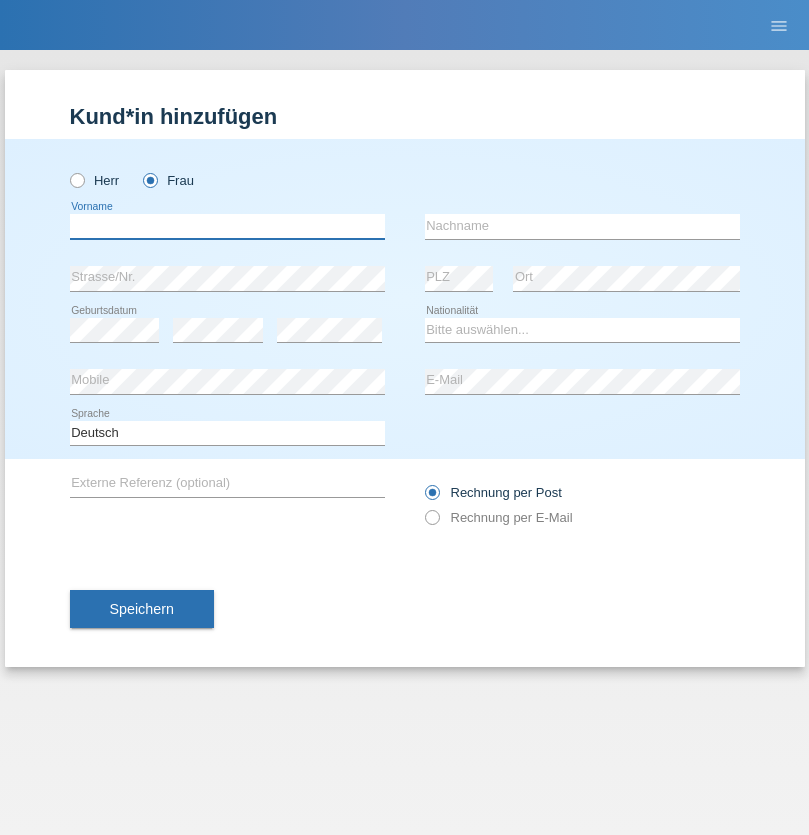 click at bounding box center [227, 226] 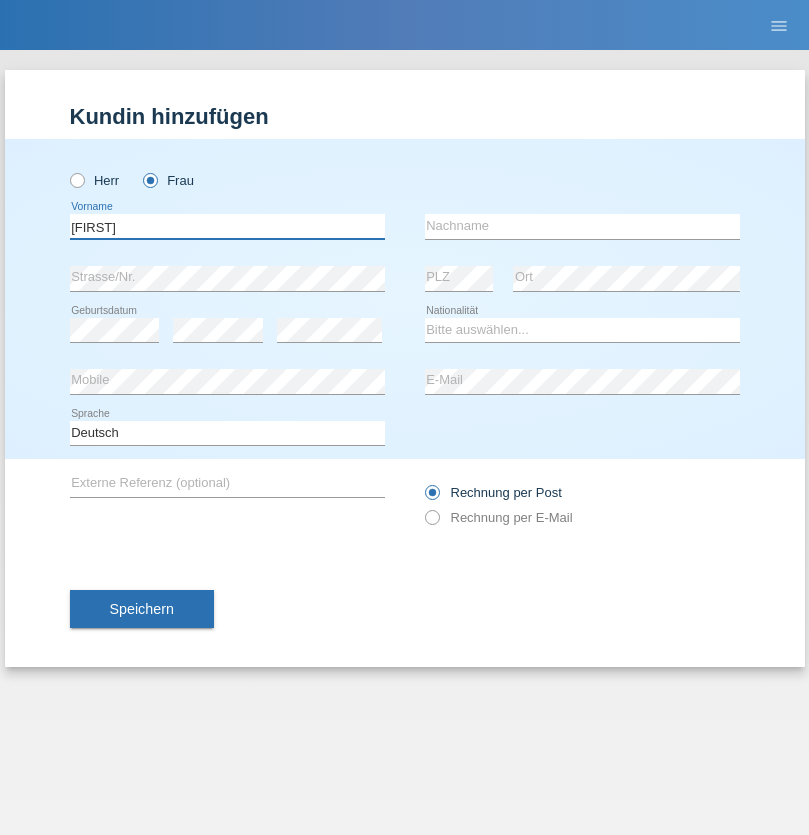 type on "MICHAELA" 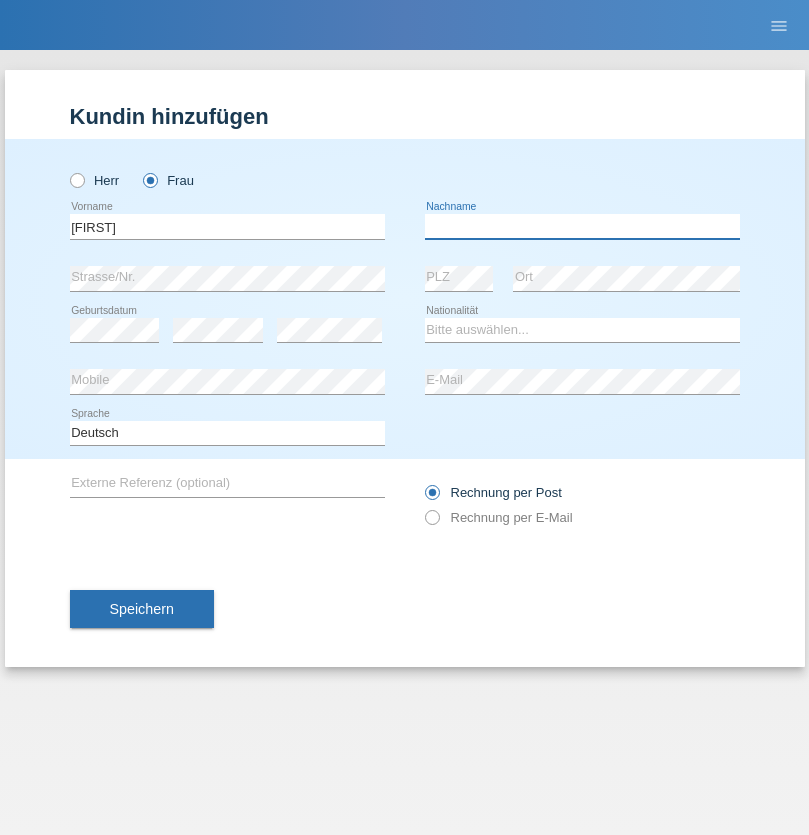click at bounding box center (582, 226) 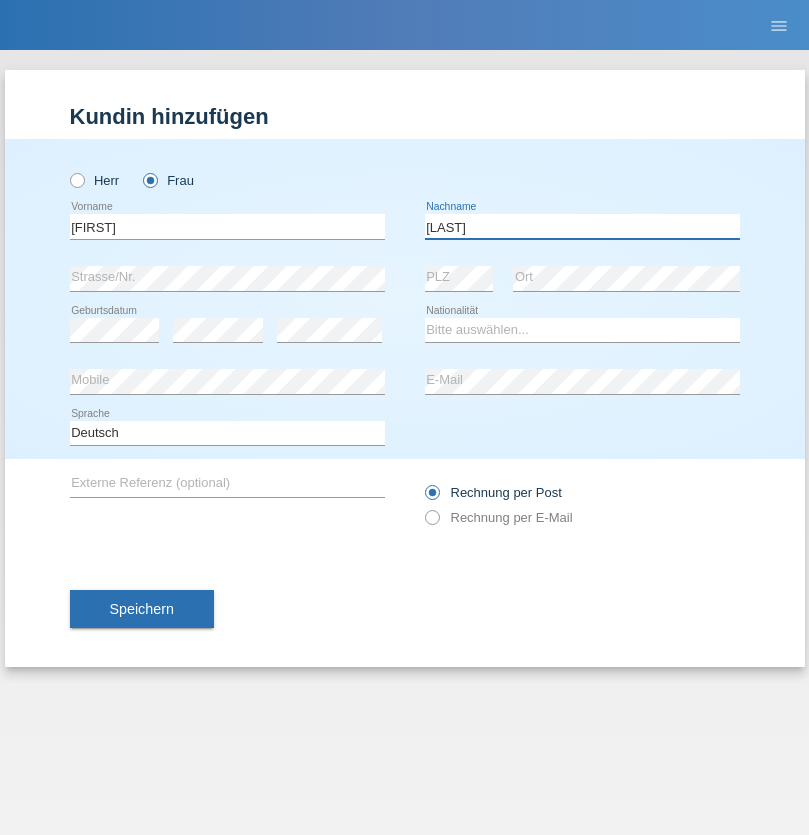 type on "BERNATOVA" 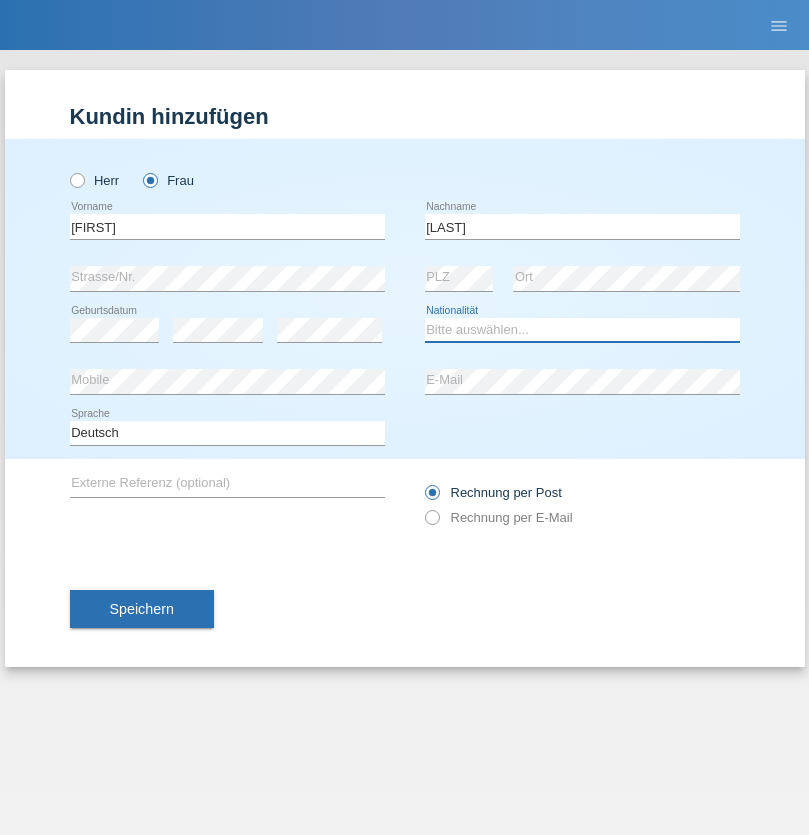 select on "SK" 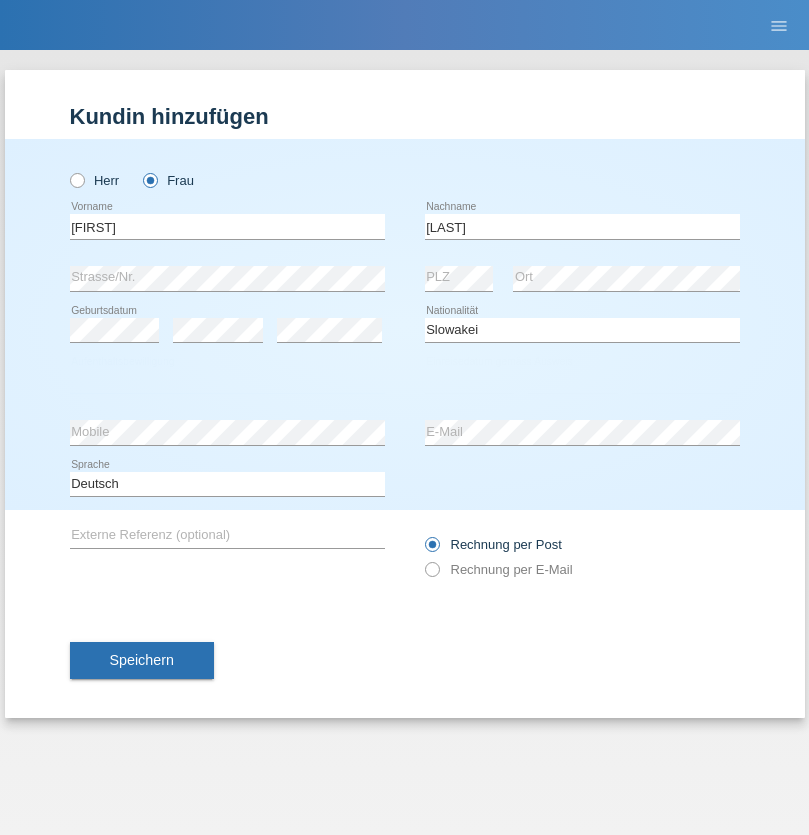 select on "C" 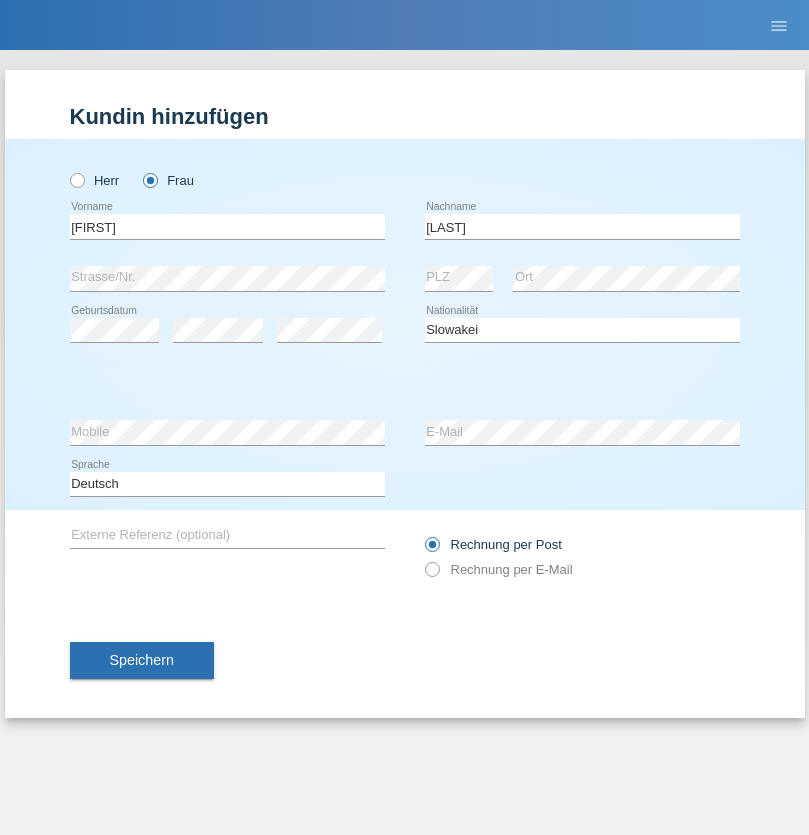 select on "05" 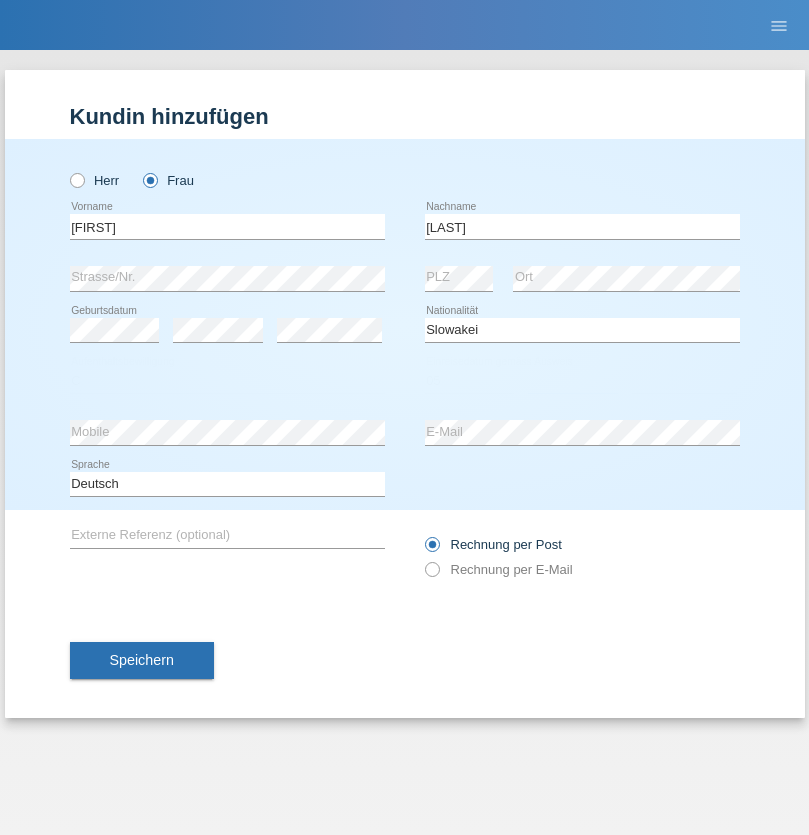 select on "04" 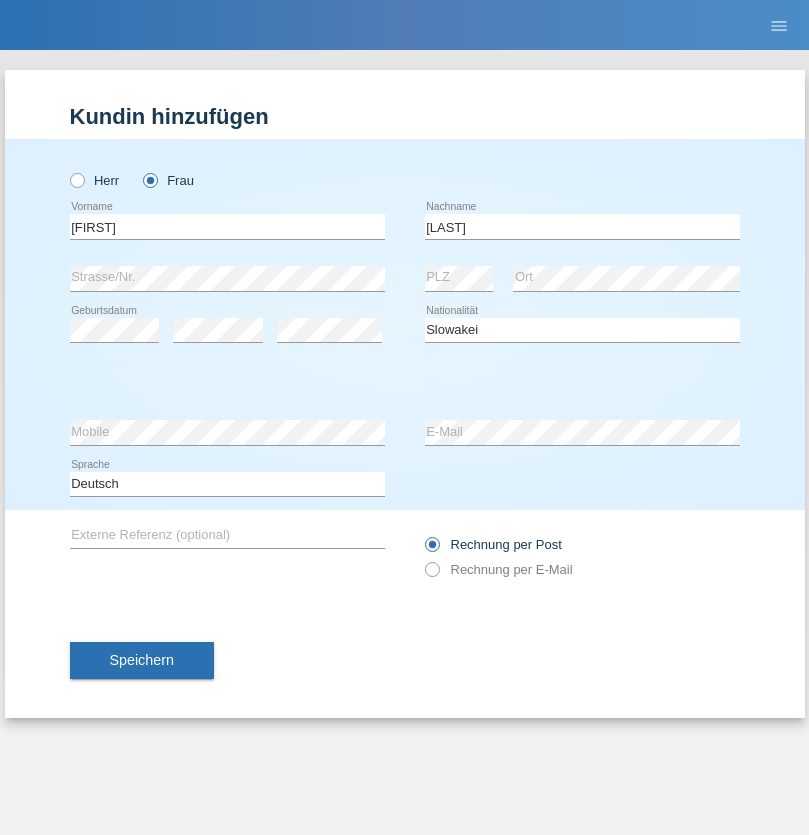 select on "2014" 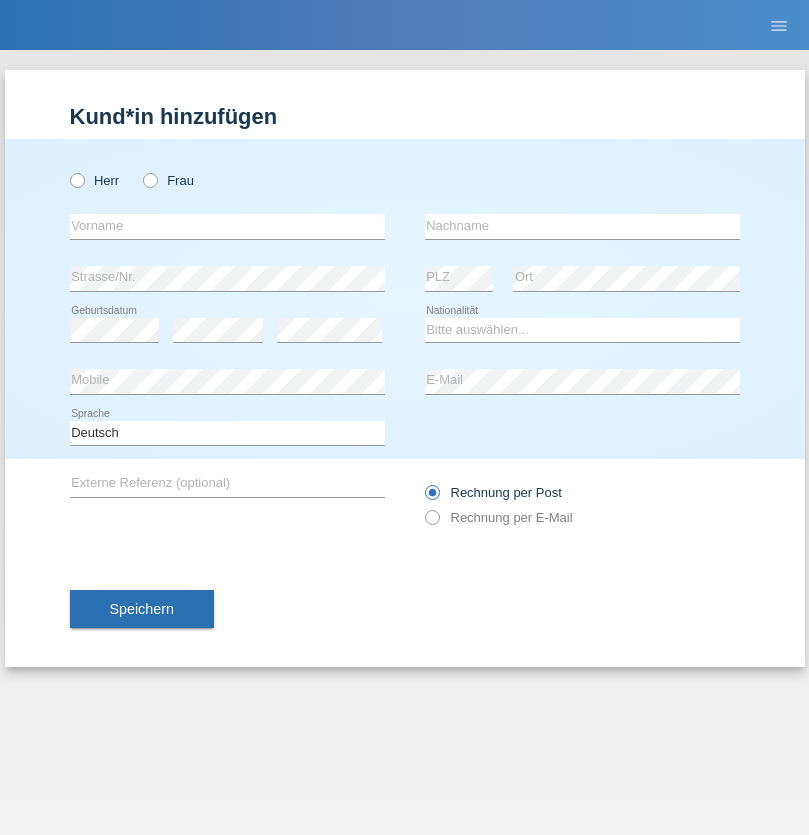 scroll, scrollTop: 0, scrollLeft: 0, axis: both 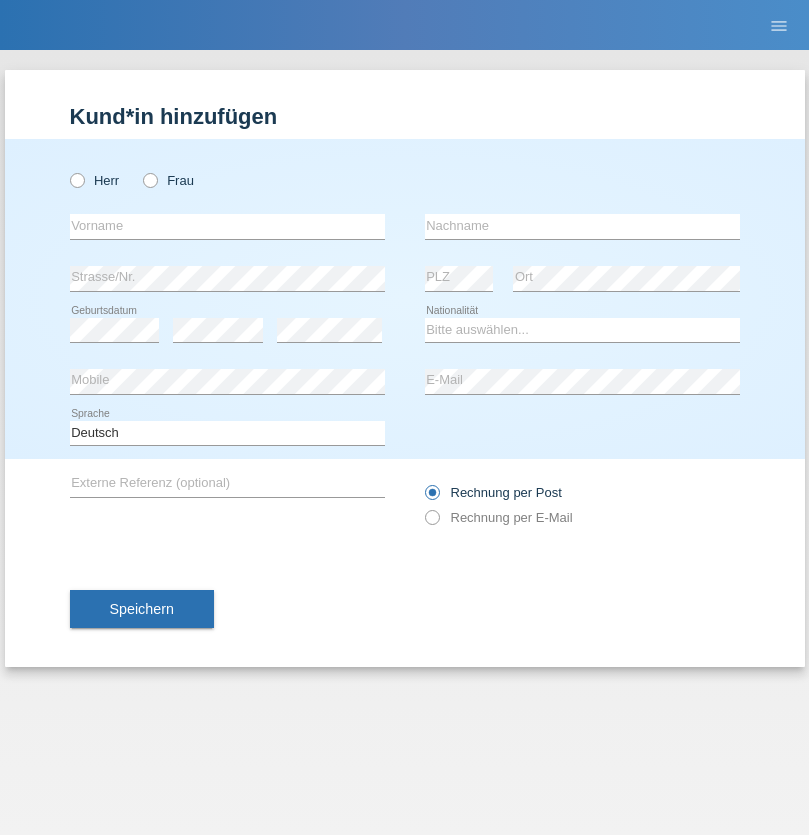 radio on "true" 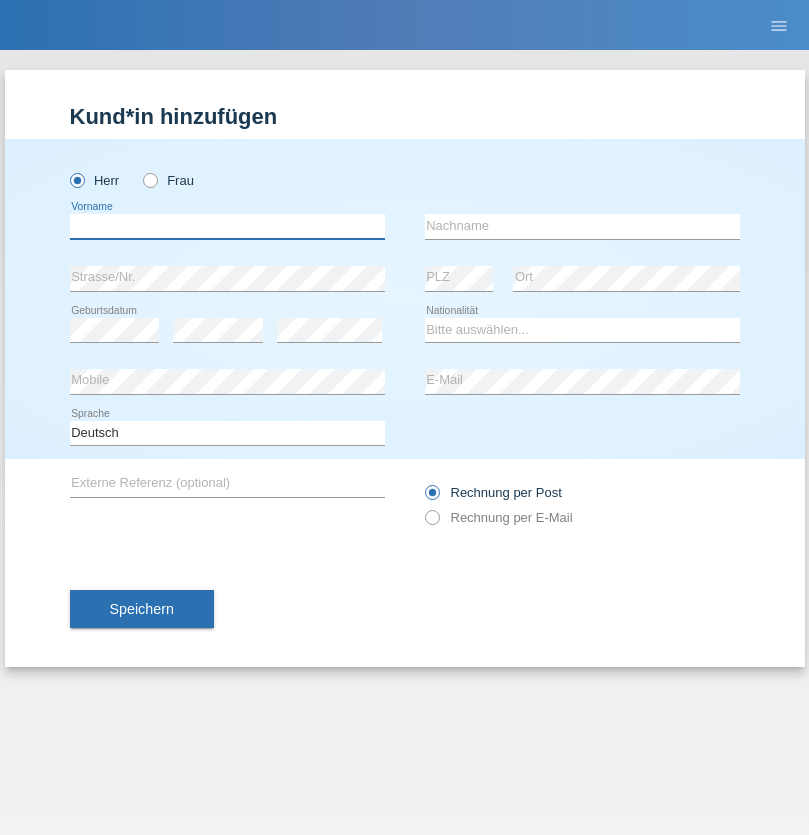 click at bounding box center (227, 226) 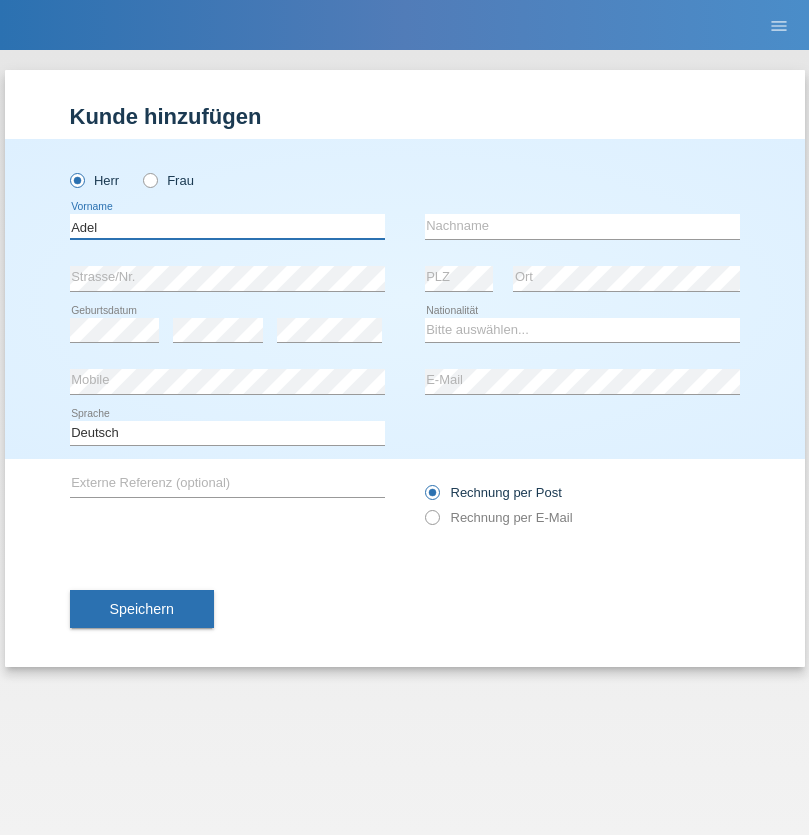 type on "Adel" 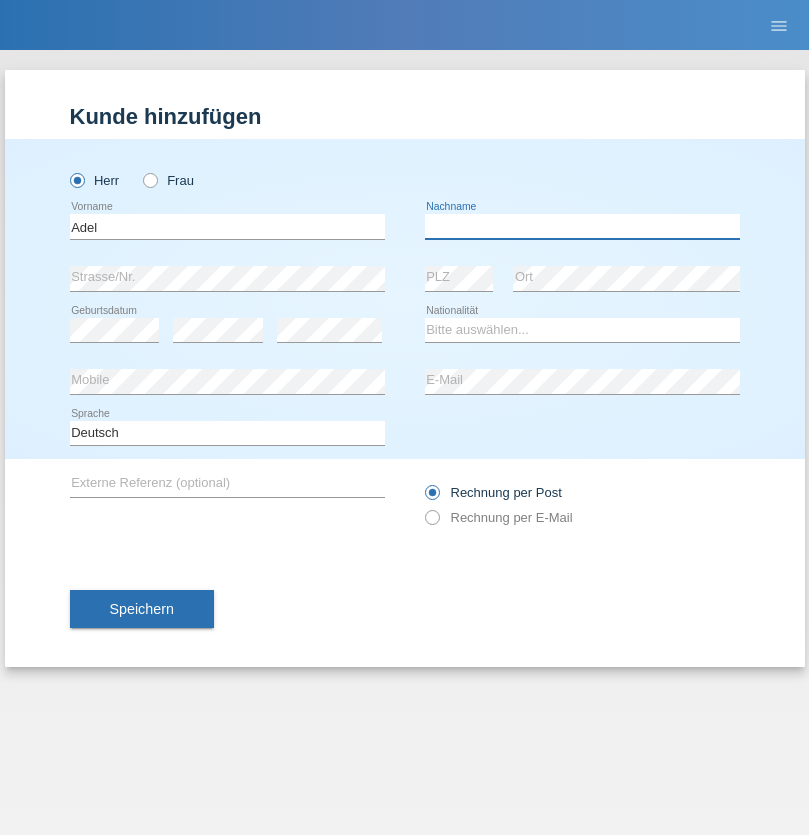 click at bounding box center [582, 226] 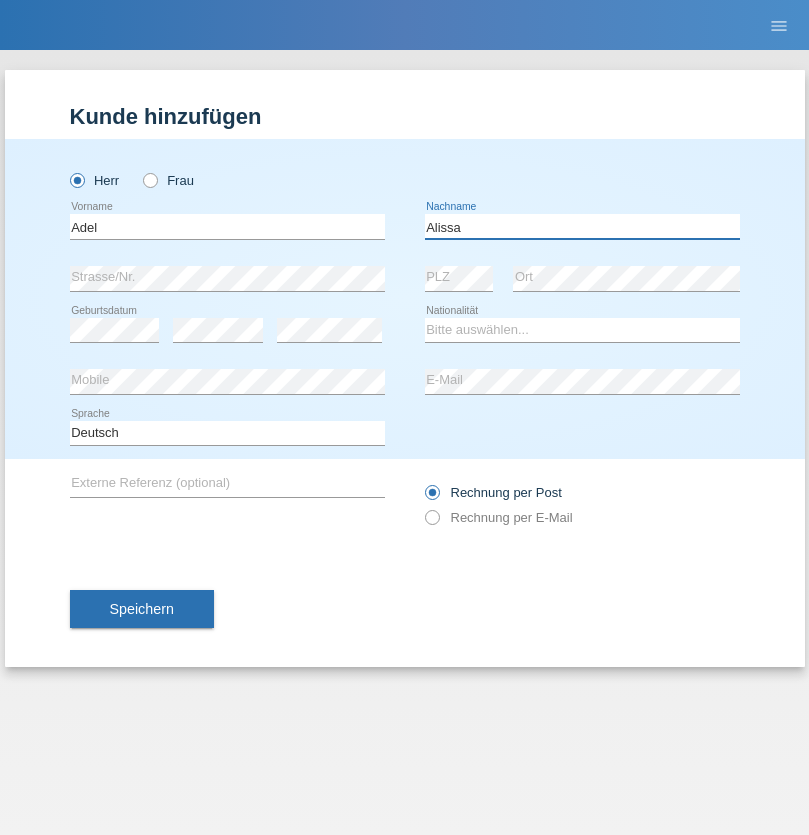 type on "Alissa" 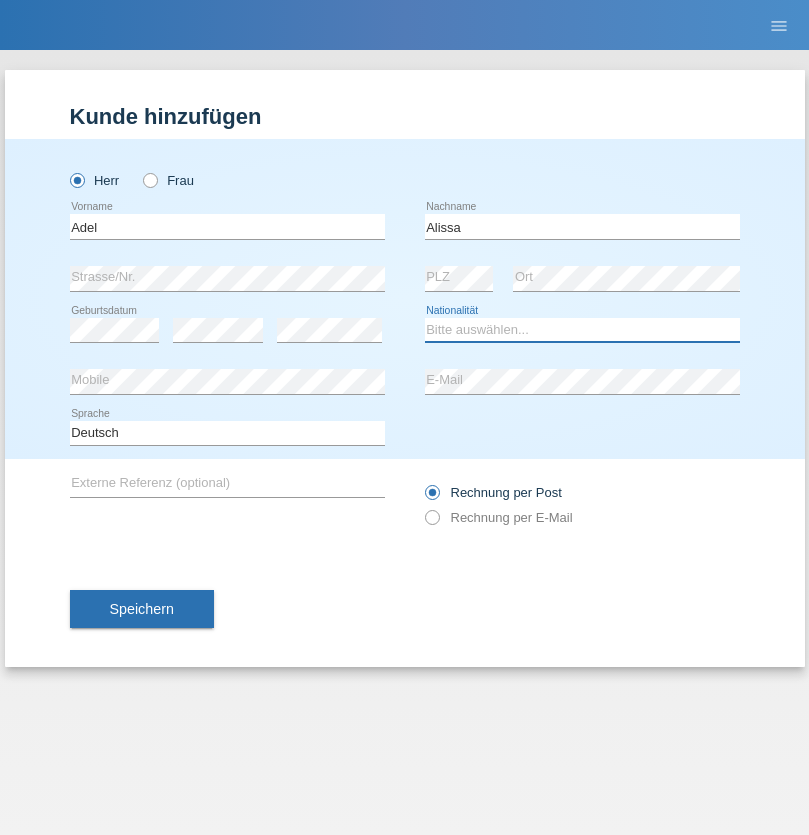 select on "SY" 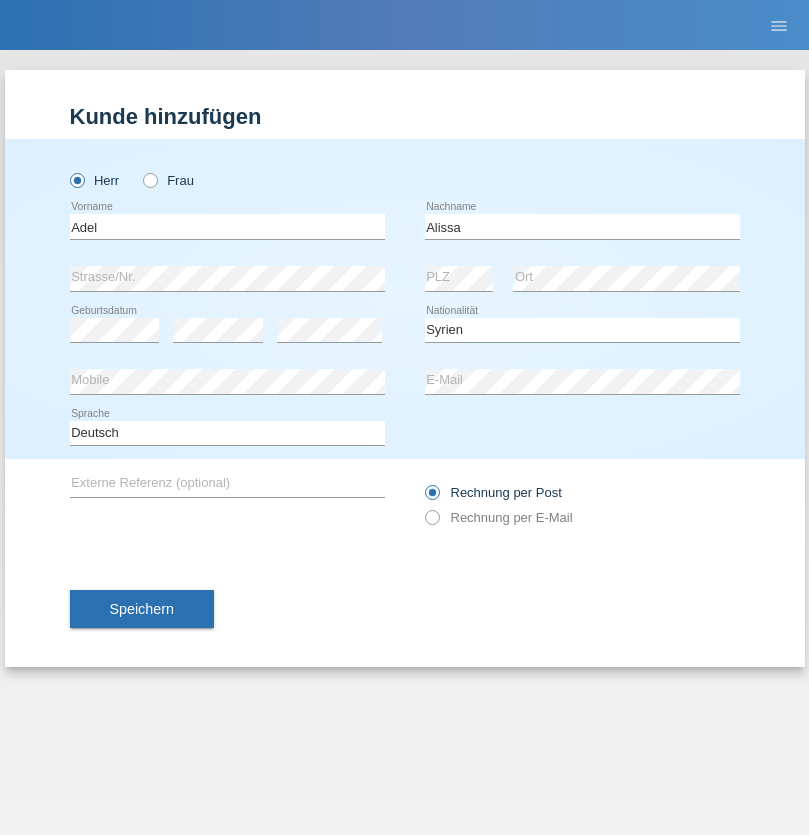 select on "C" 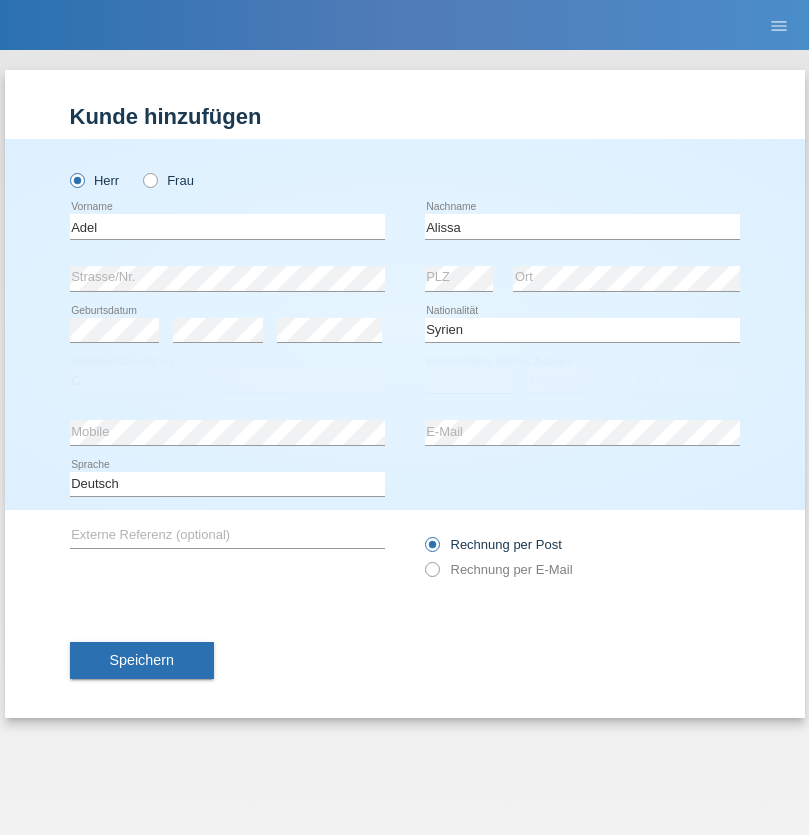 select on "20" 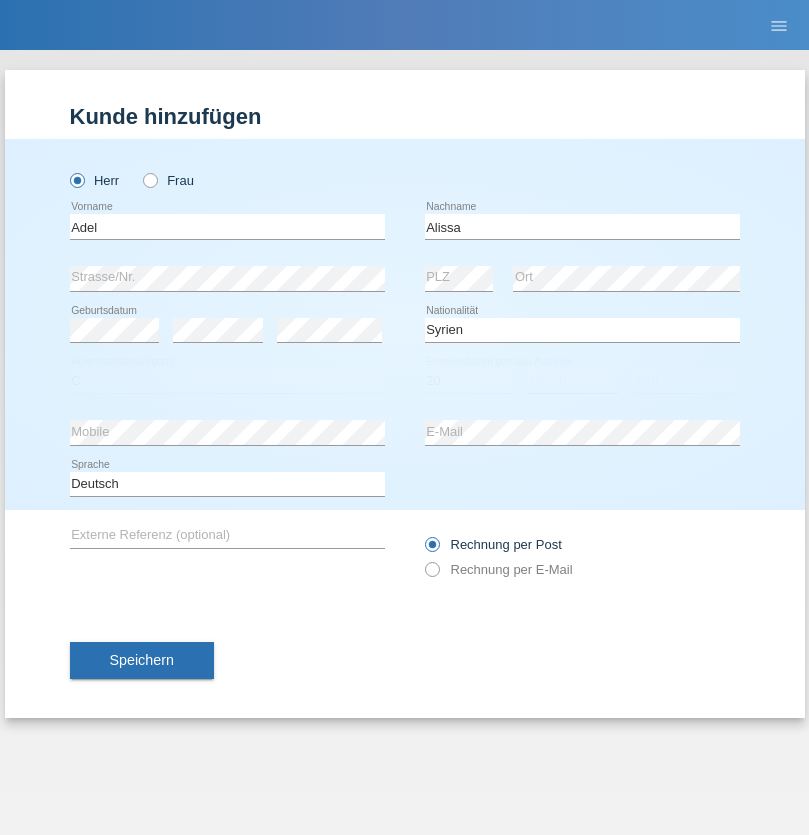 select on "09" 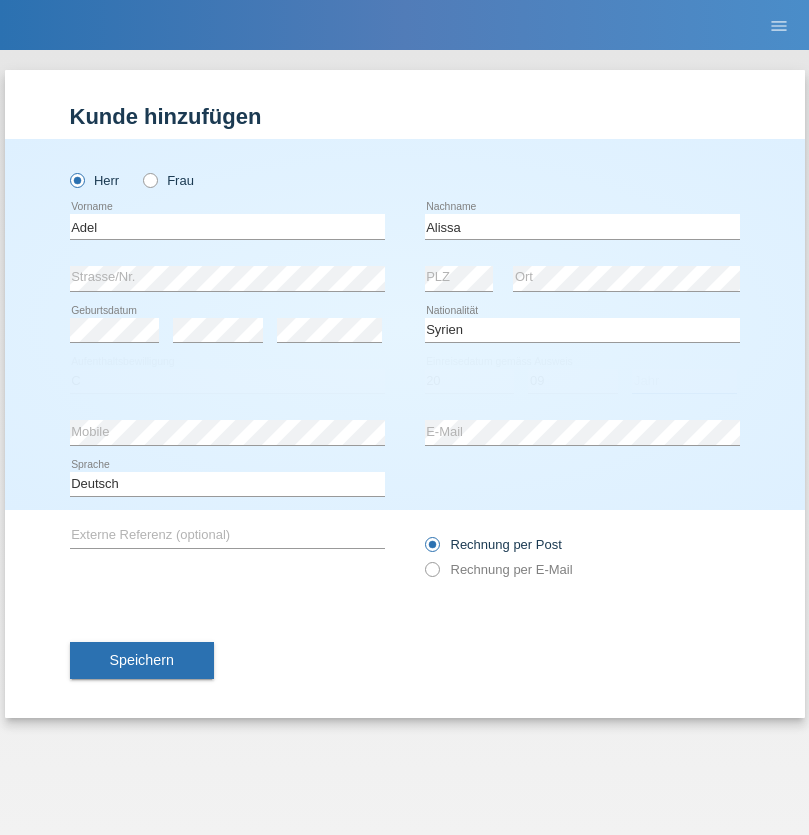 select on "2018" 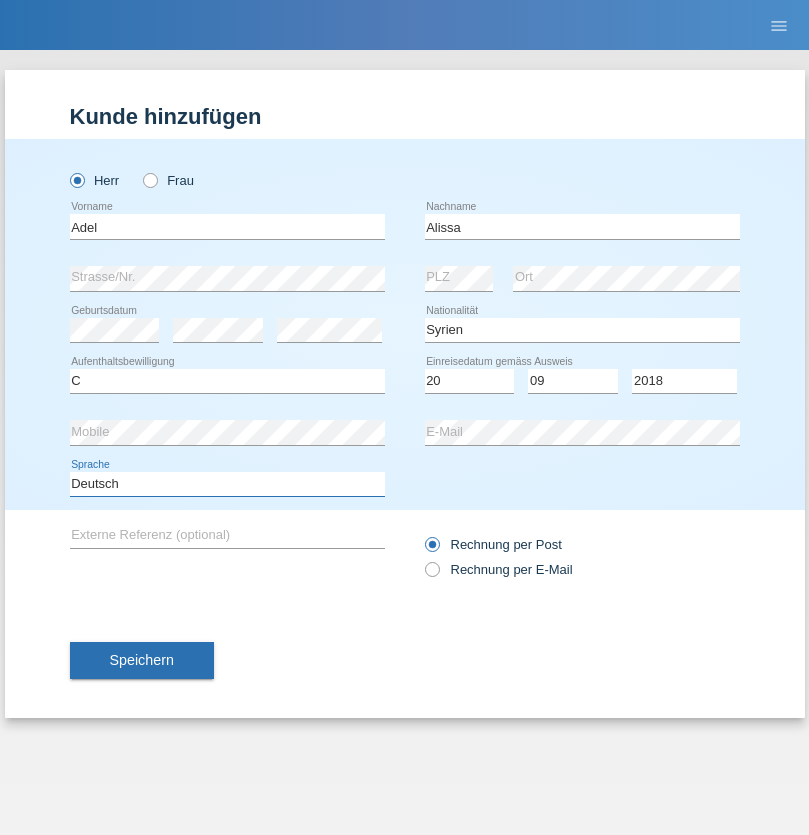 select on "en" 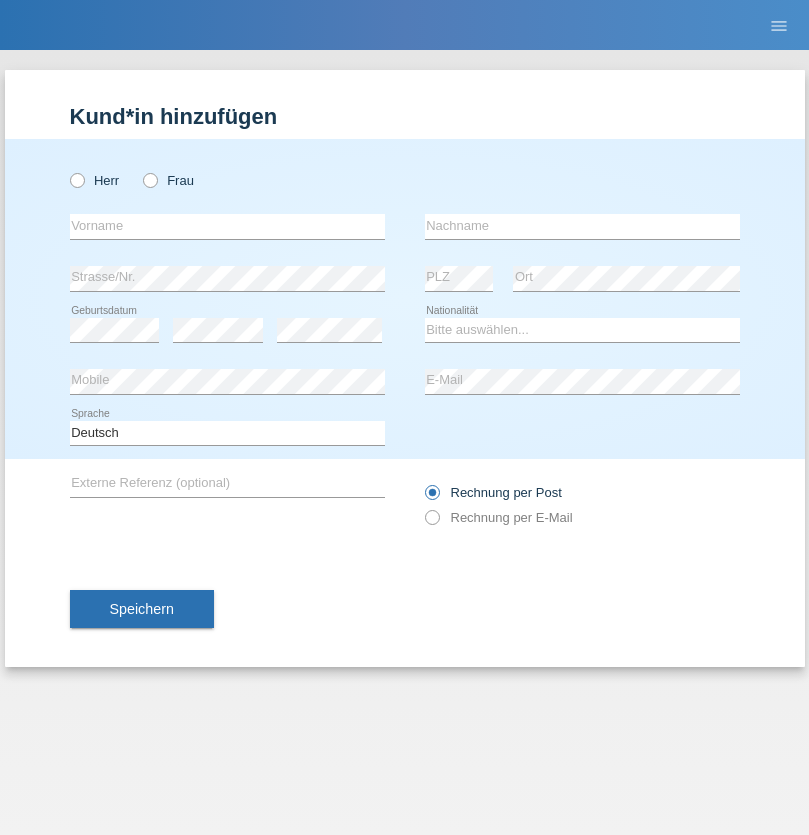 scroll, scrollTop: 0, scrollLeft: 0, axis: both 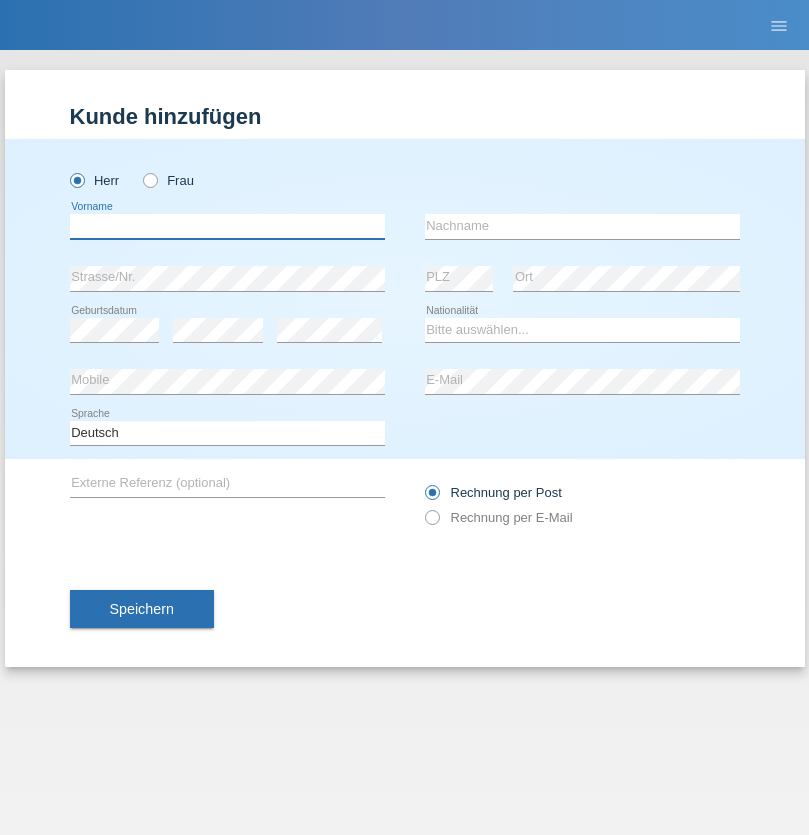 click at bounding box center [227, 226] 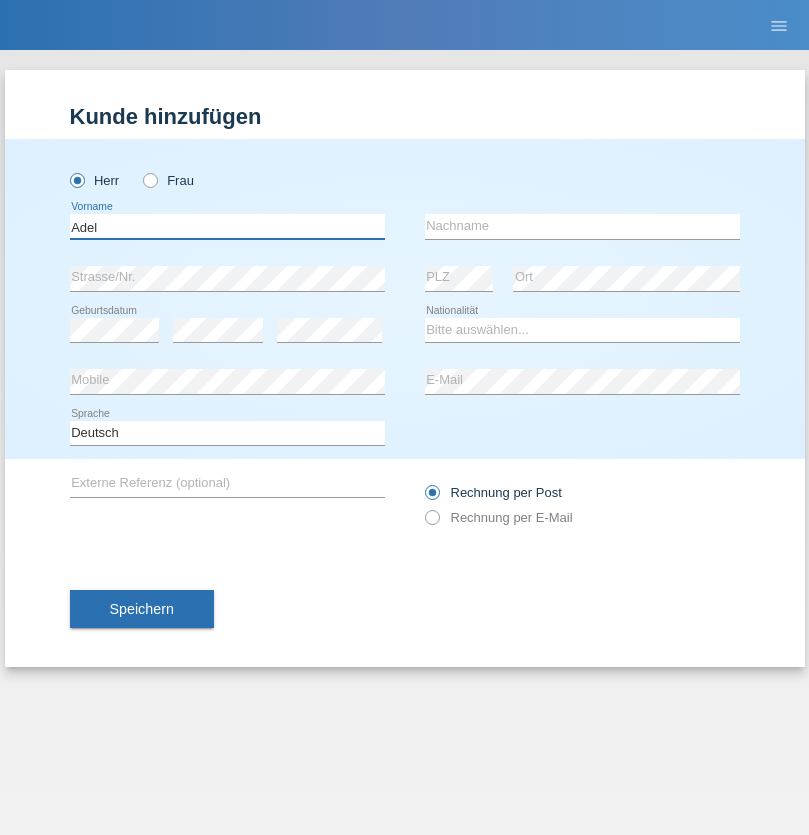 type on "Adel" 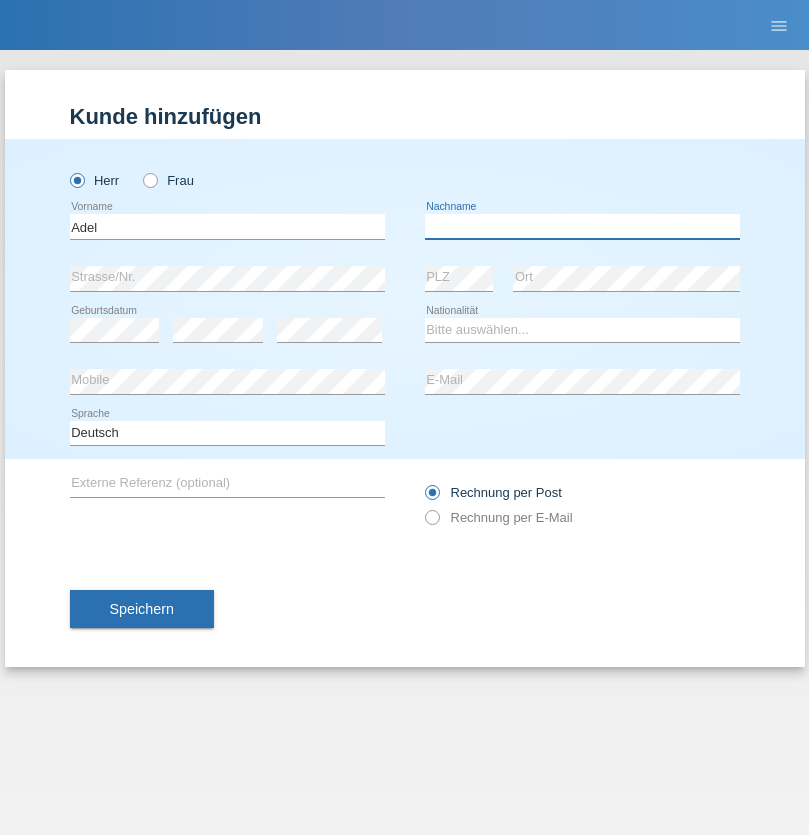 click at bounding box center (582, 226) 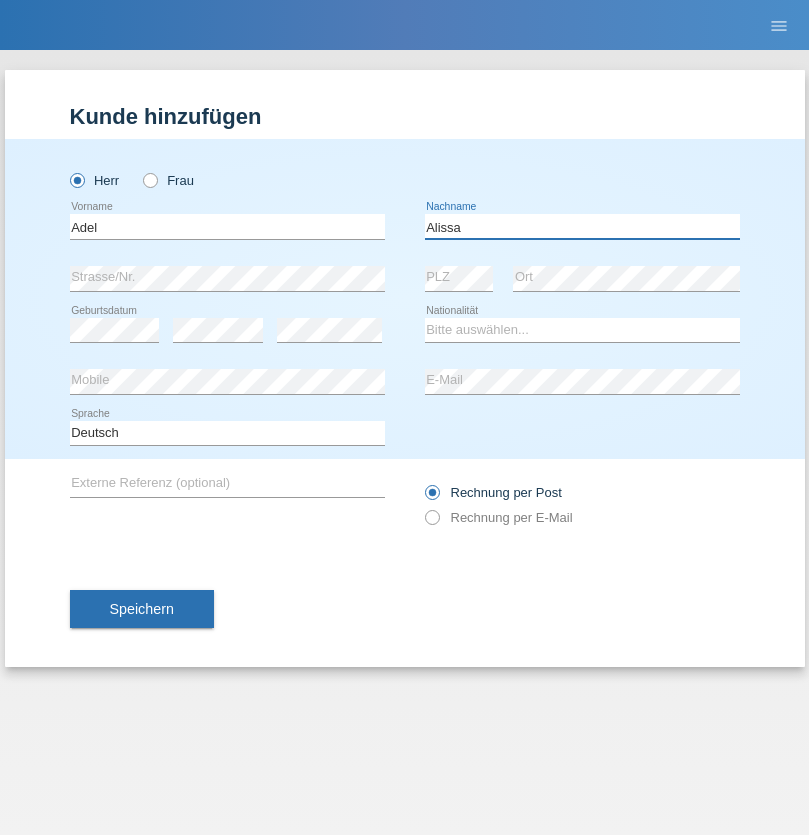 type on "Alissa" 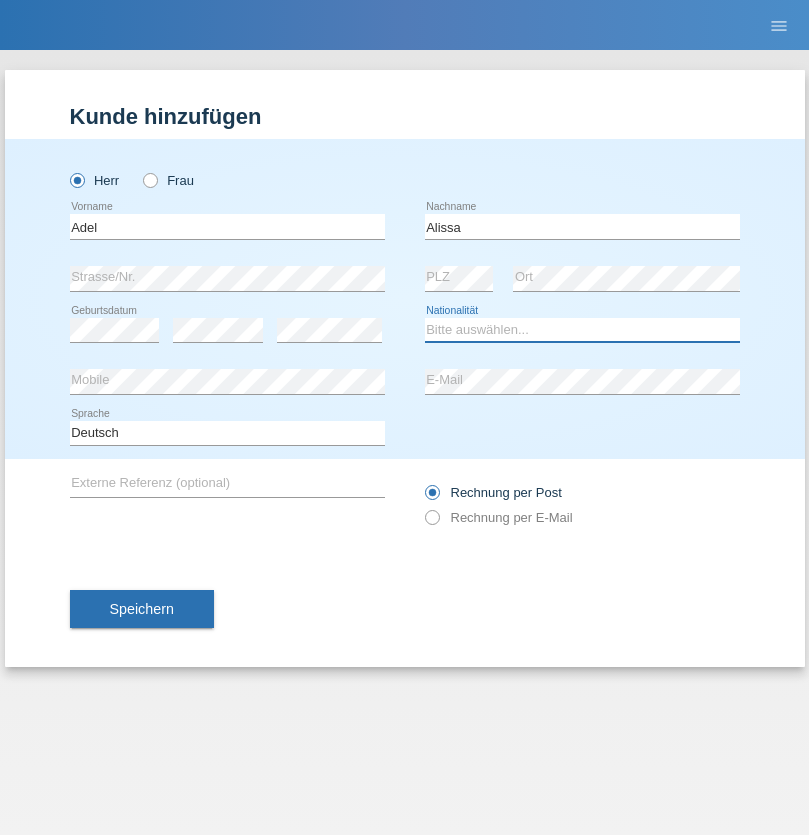 select on "SY" 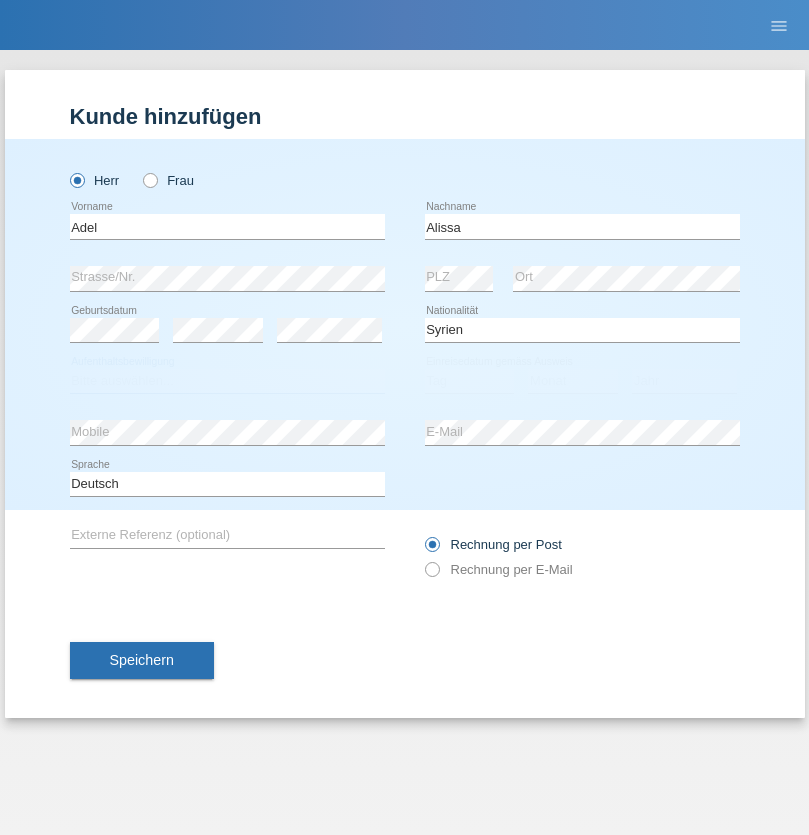 select on "C" 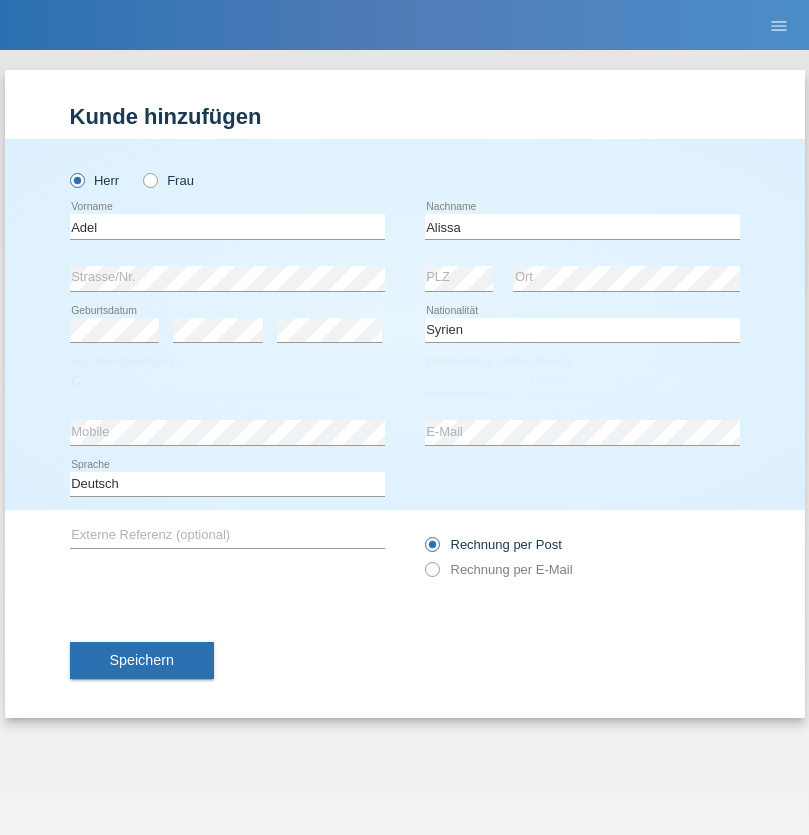 select on "20" 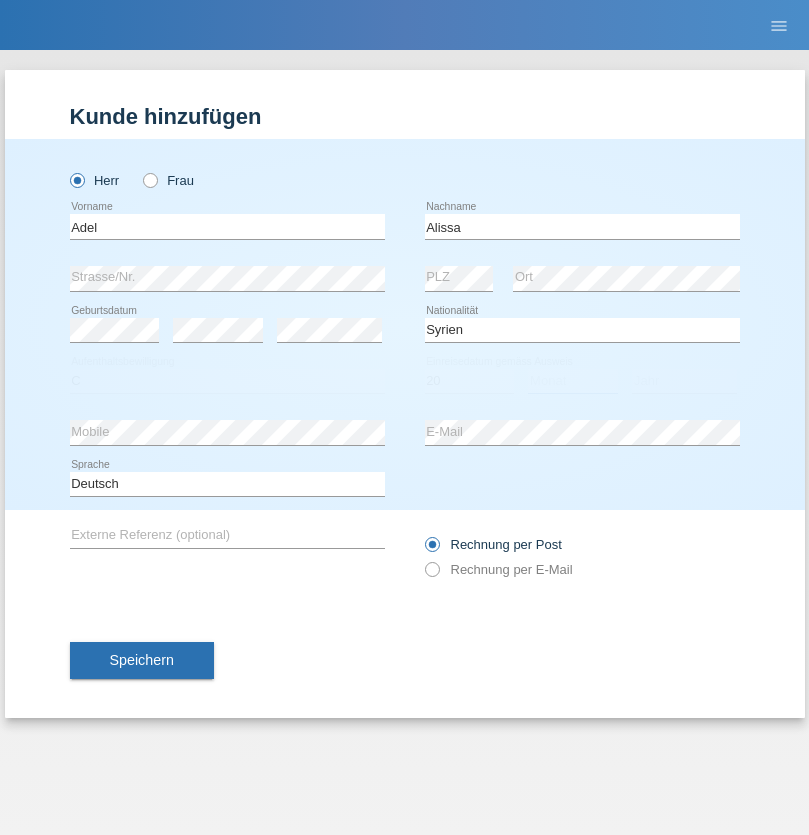 select on "09" 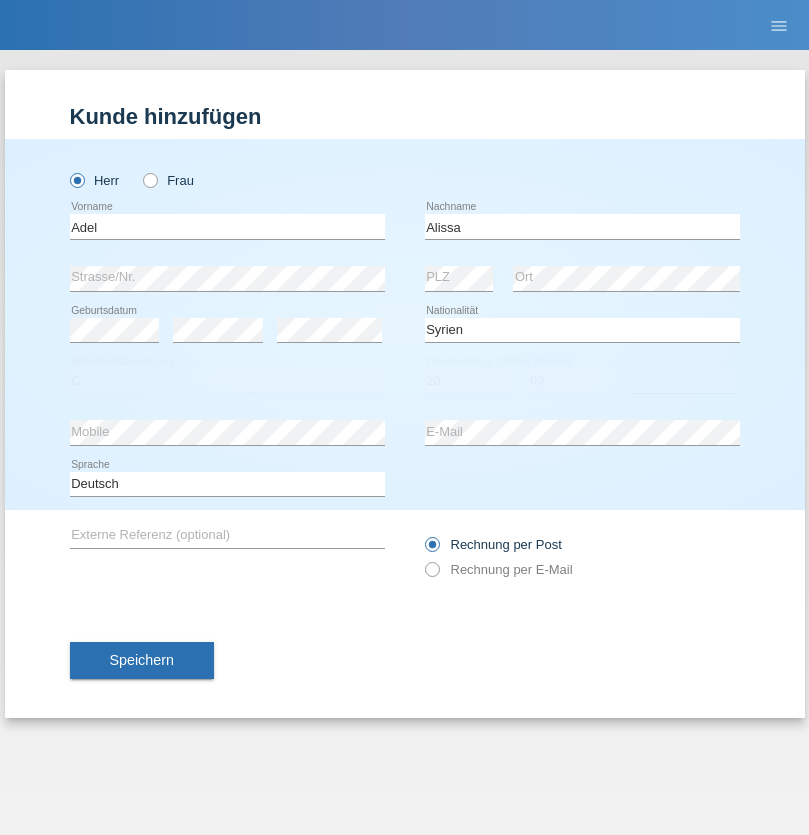 select on "2018" 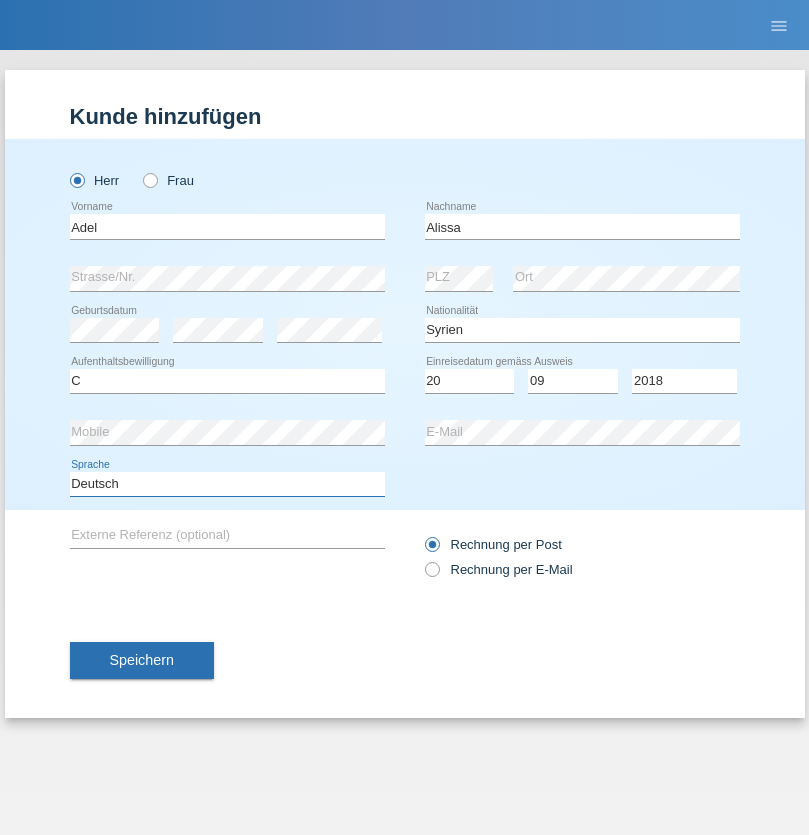 select on "en" 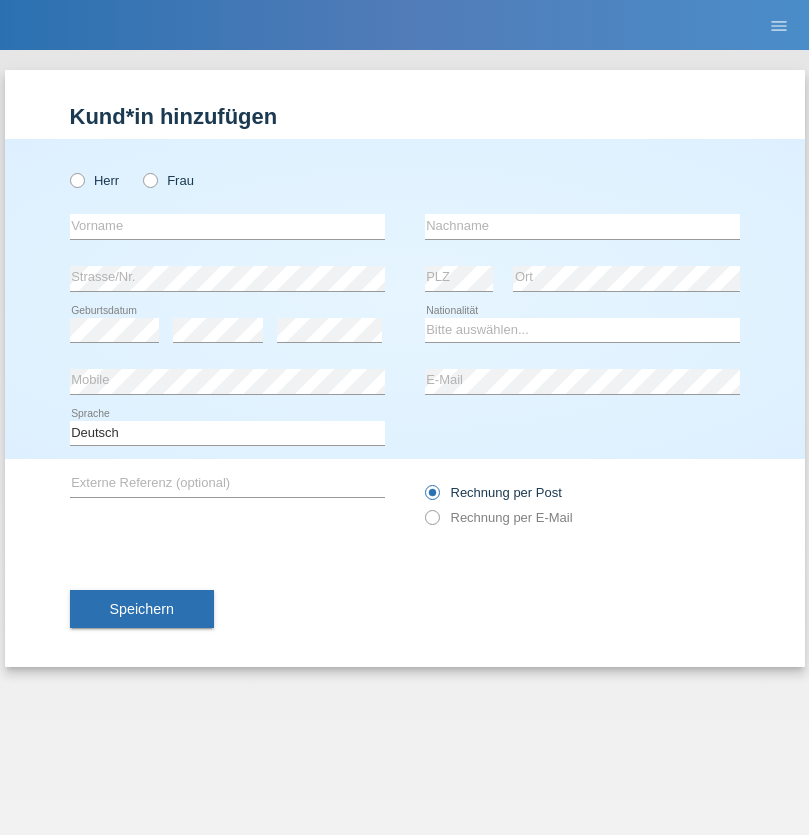 scroll, scrollTop: 0, scrollLeft: 0, axis: both 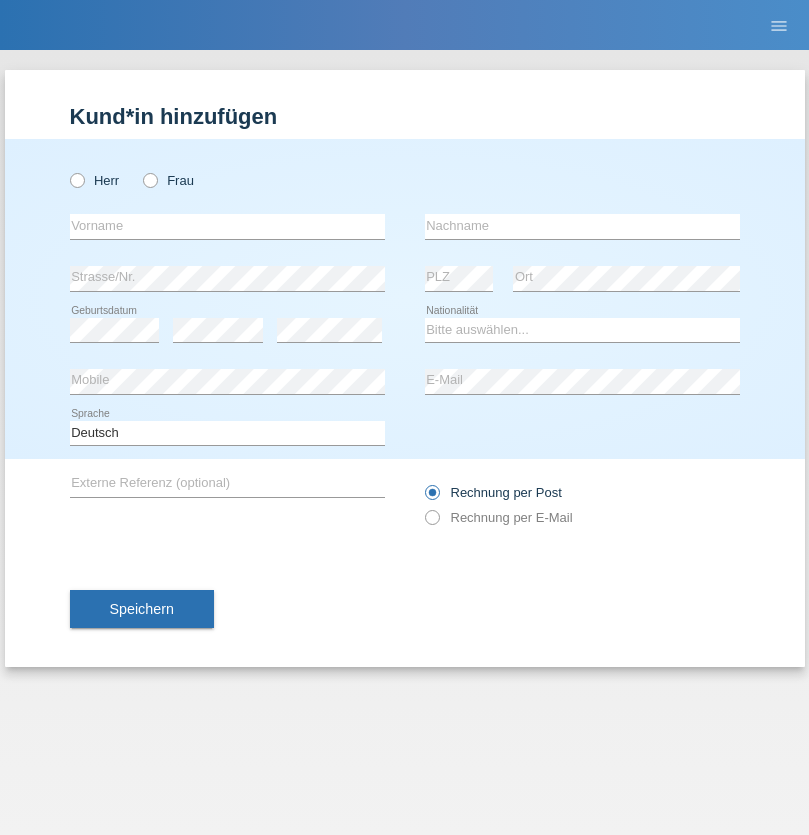 radio on "true" 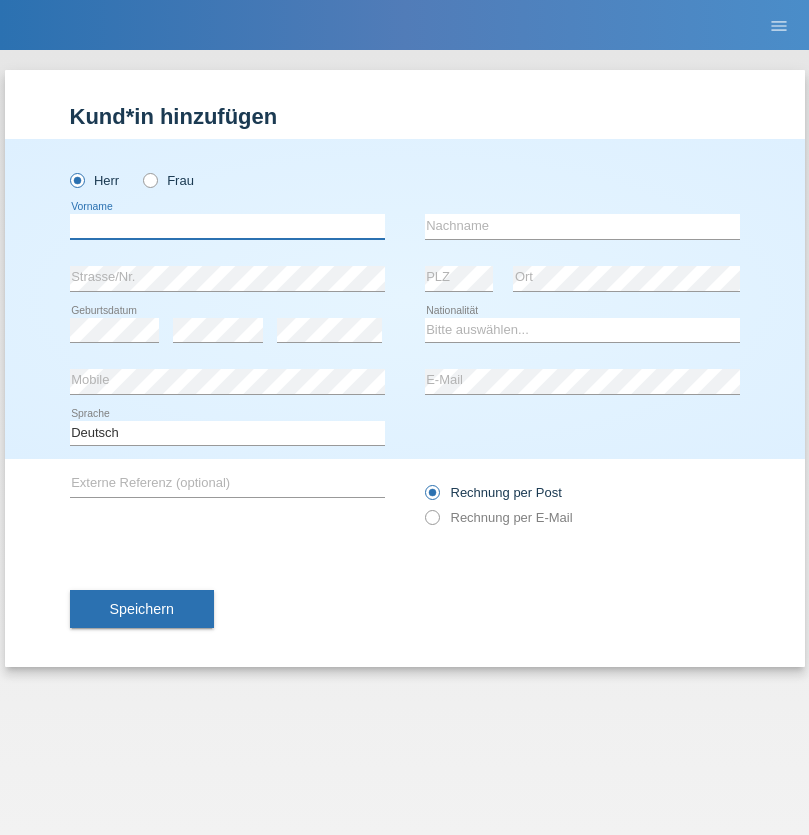 click at bounding box center [227, 226] 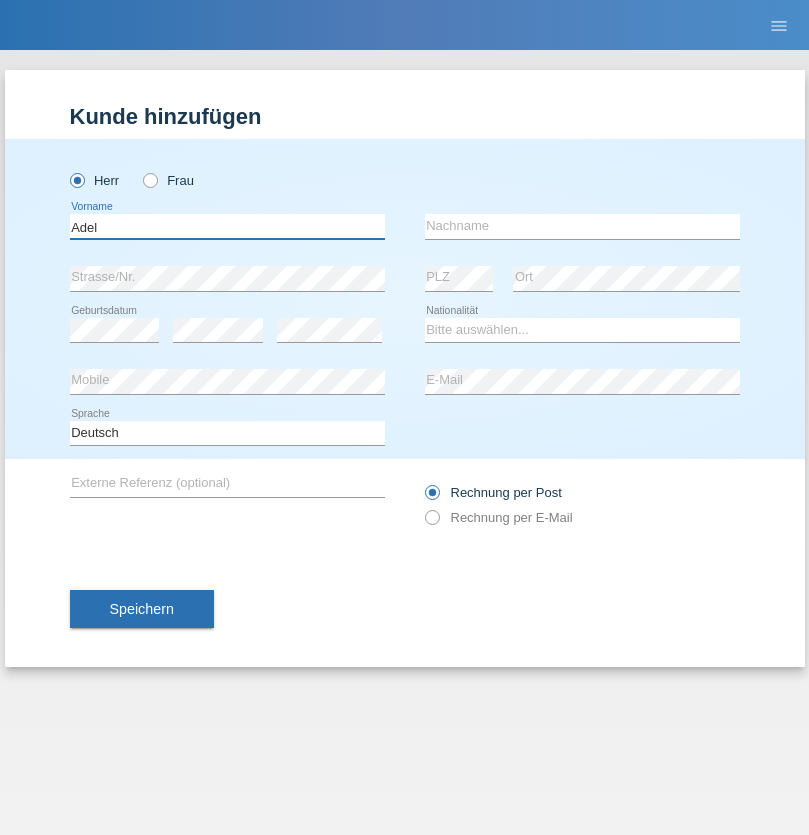type on "Adel" 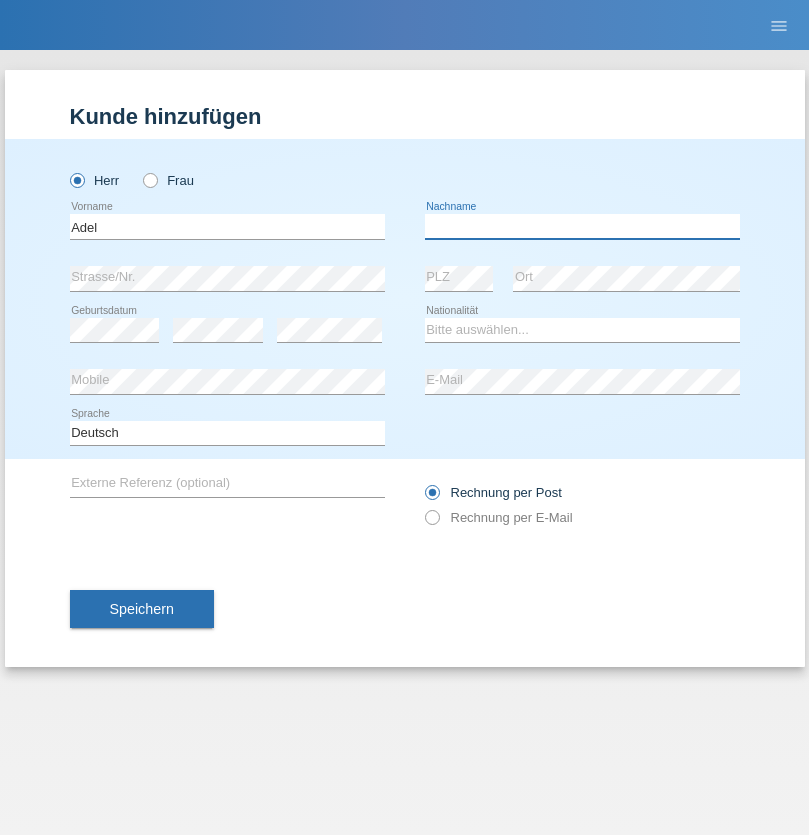 click at bounding box center (582, 226) 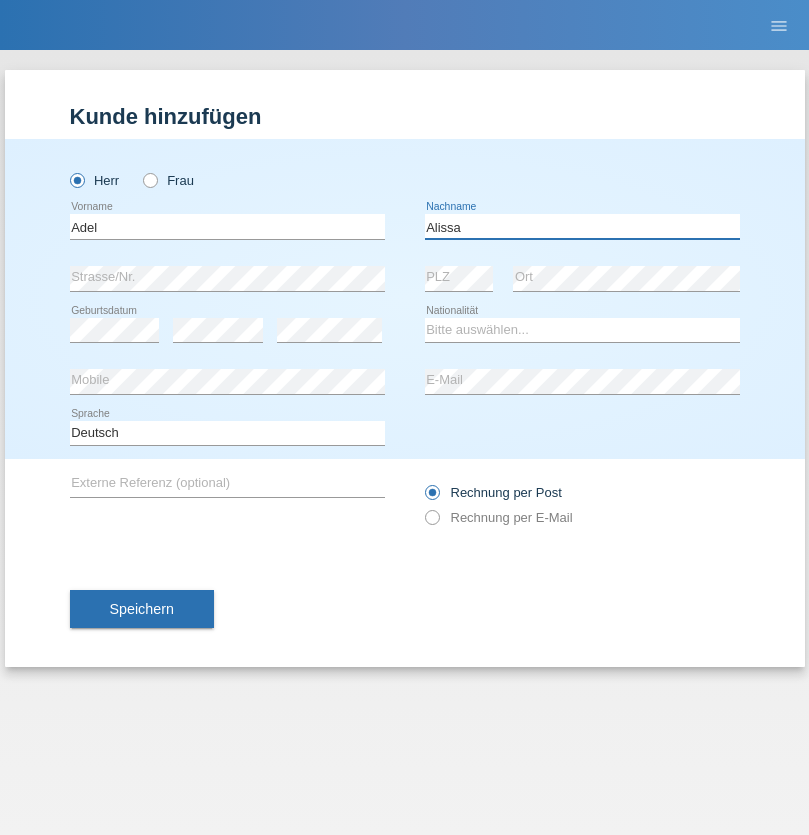 type on "Alissa" 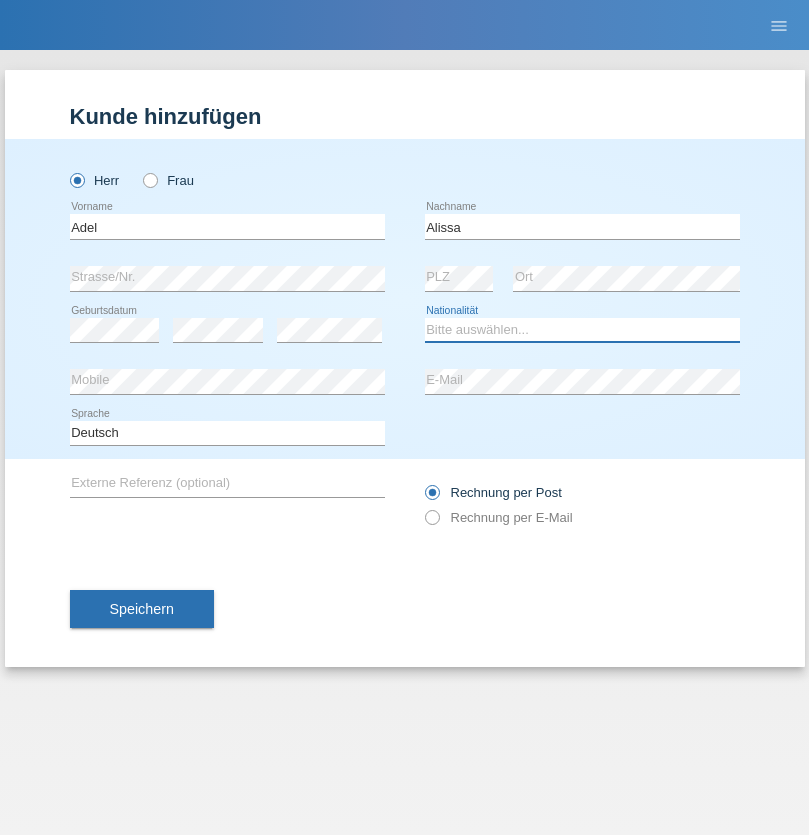 select on "SY" 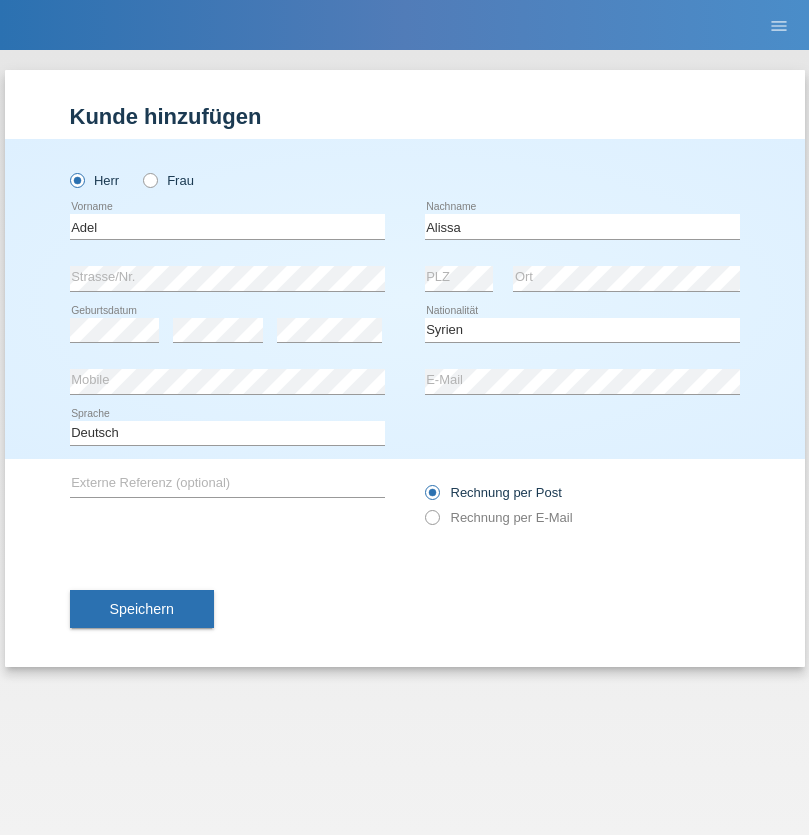 select on "C" 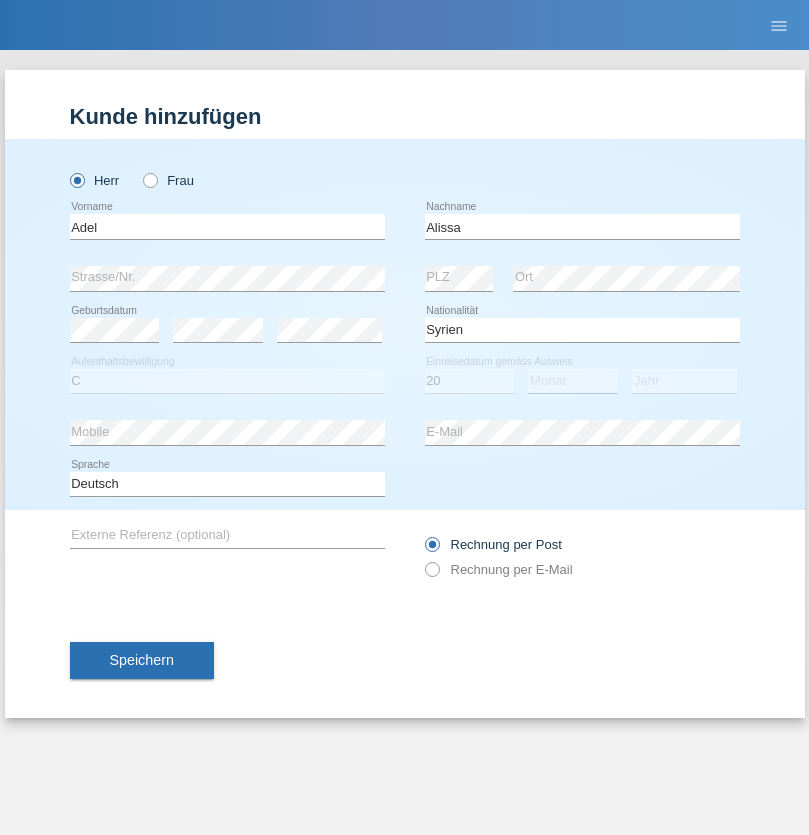 select on "09" 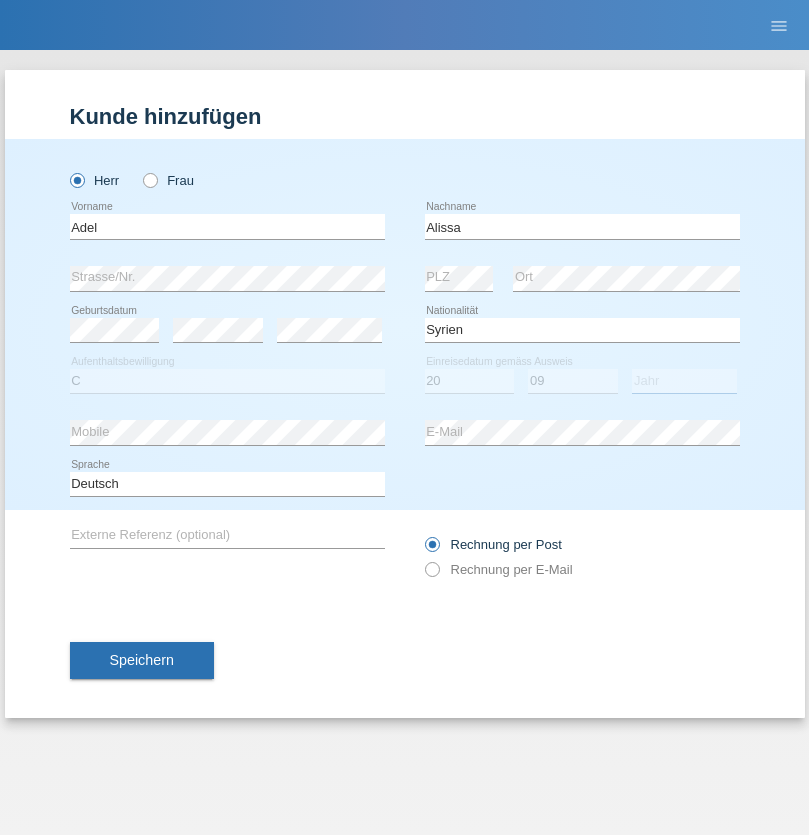 select on "2018" 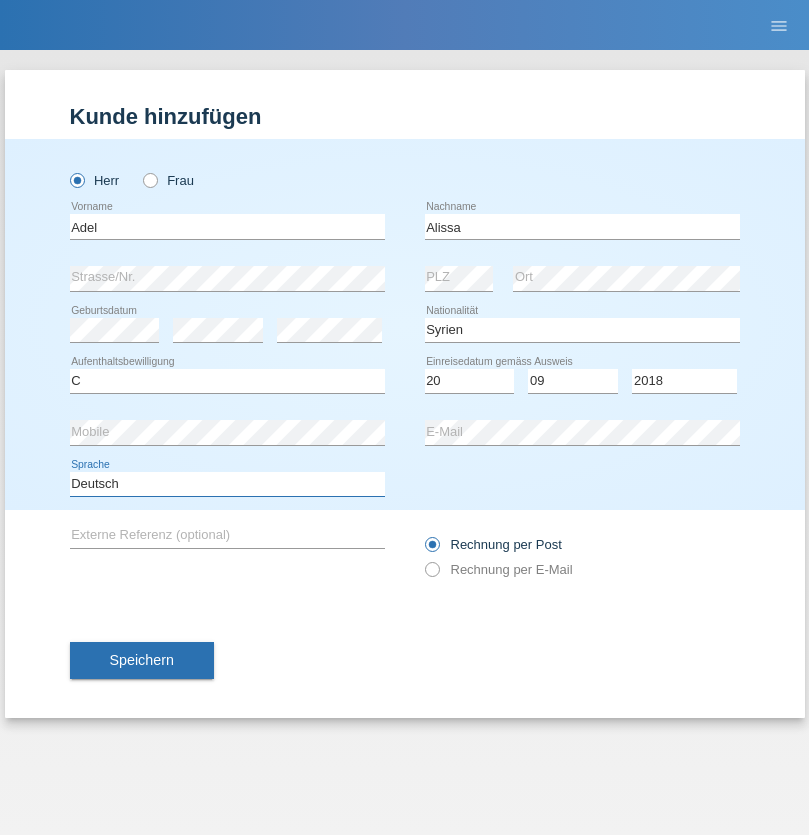 select on "en" 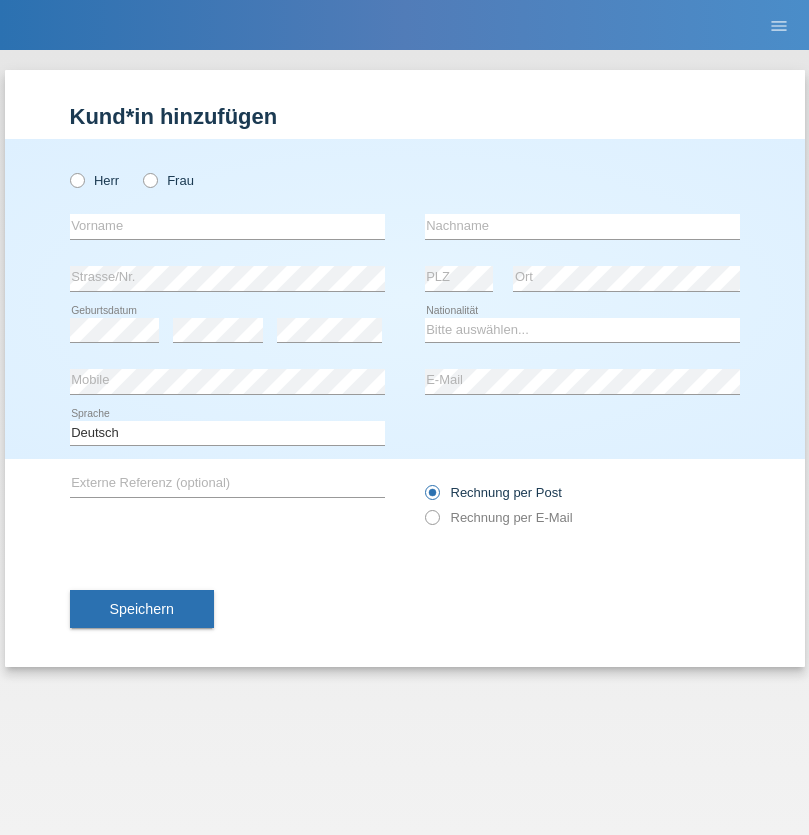 scroll, scrollTop: 0, scrollLeft: 0, axis: both 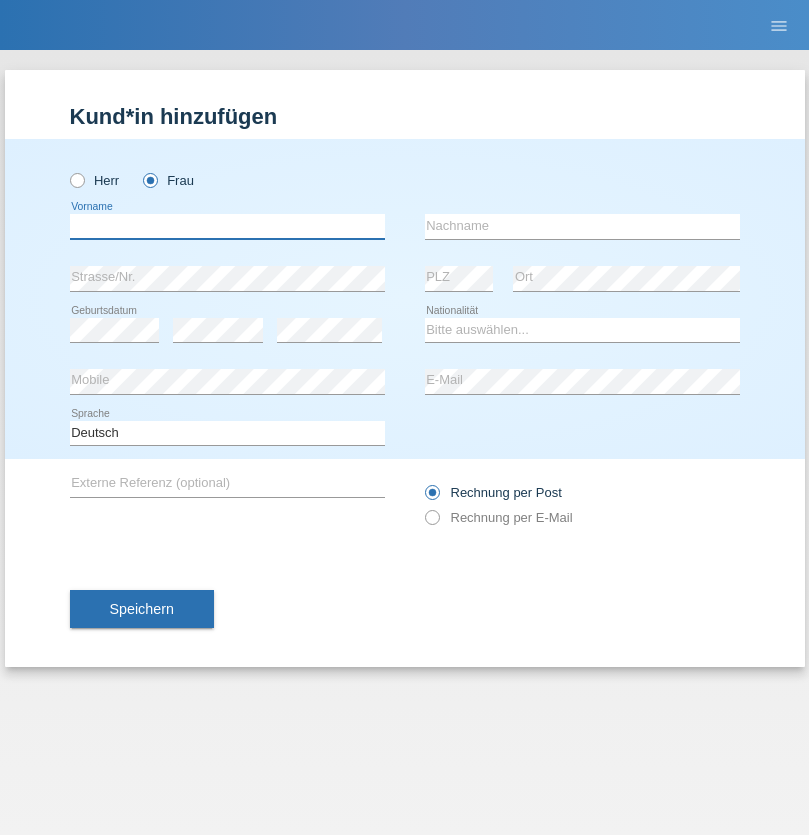 click at bounding box center (227, 226) 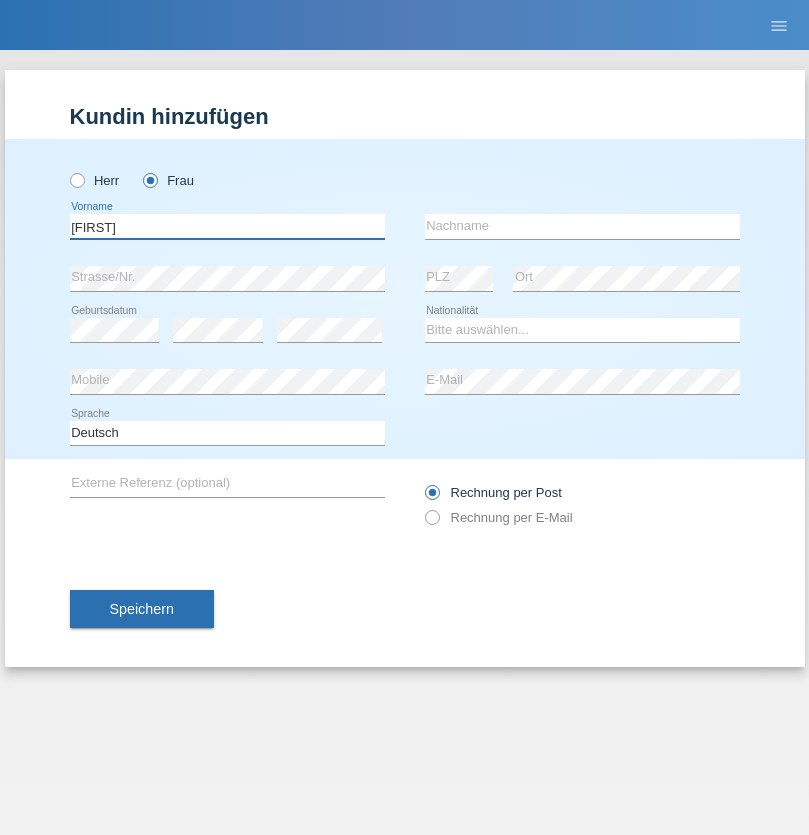 type on "Janka" 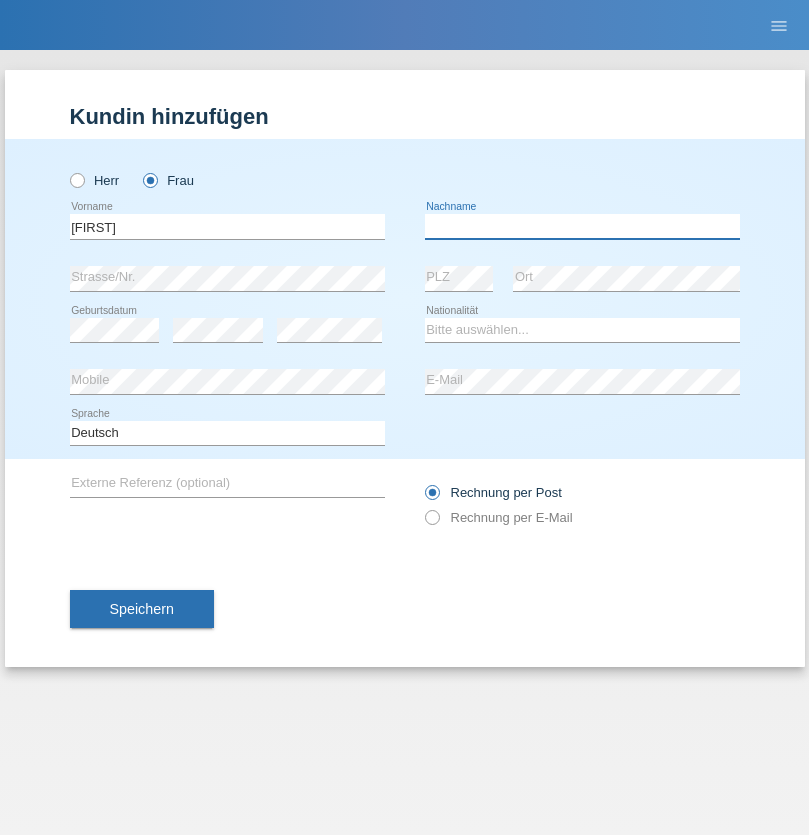 click at bounding box center (582, 226) 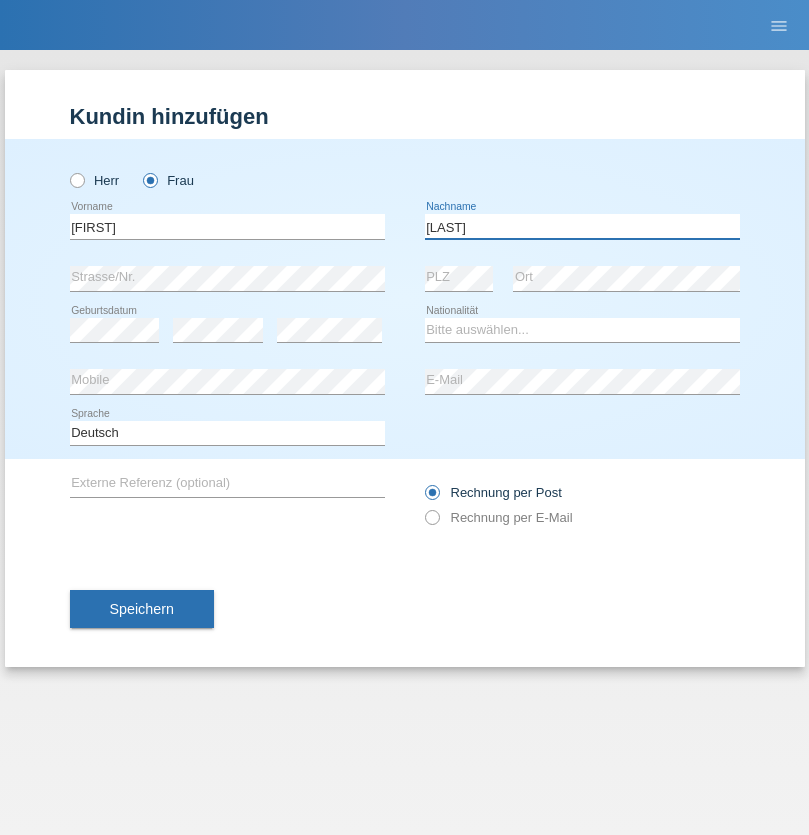 type on "Nemere" 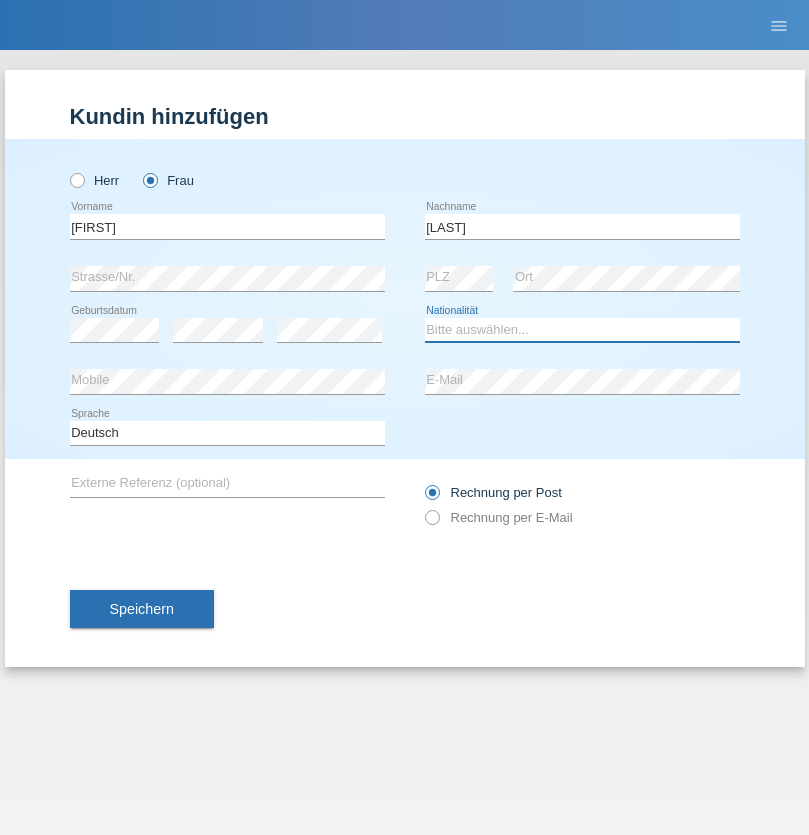 select on "HU" 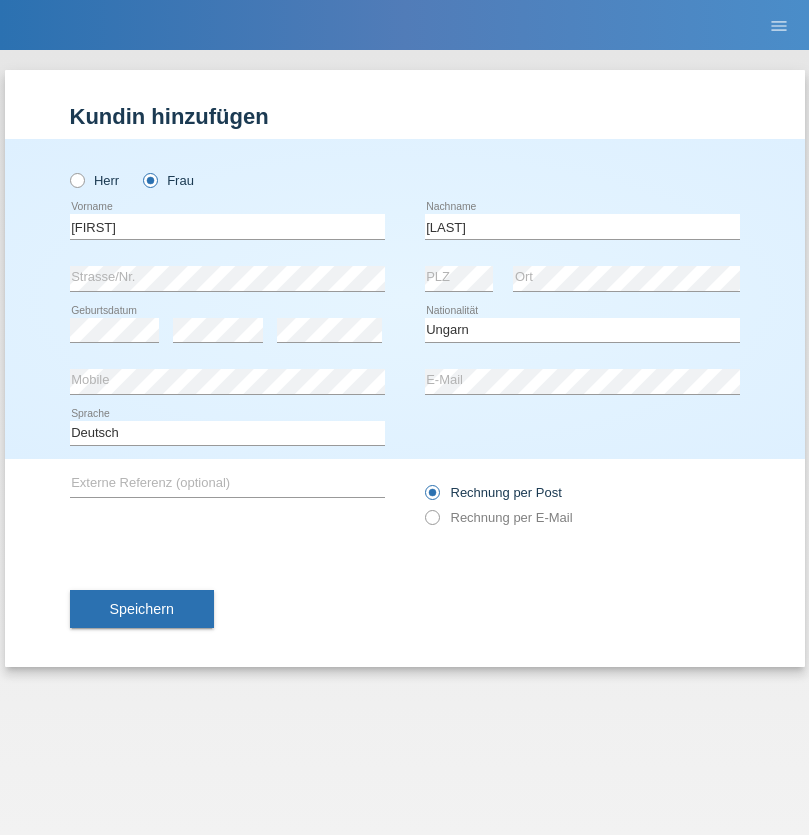 select on "C" 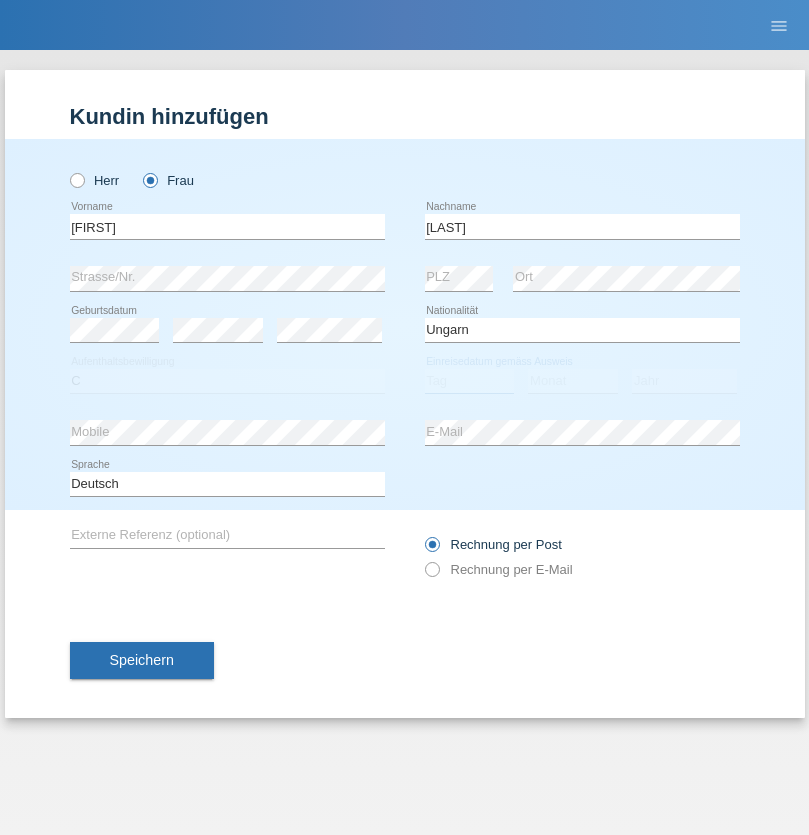 select on "13" 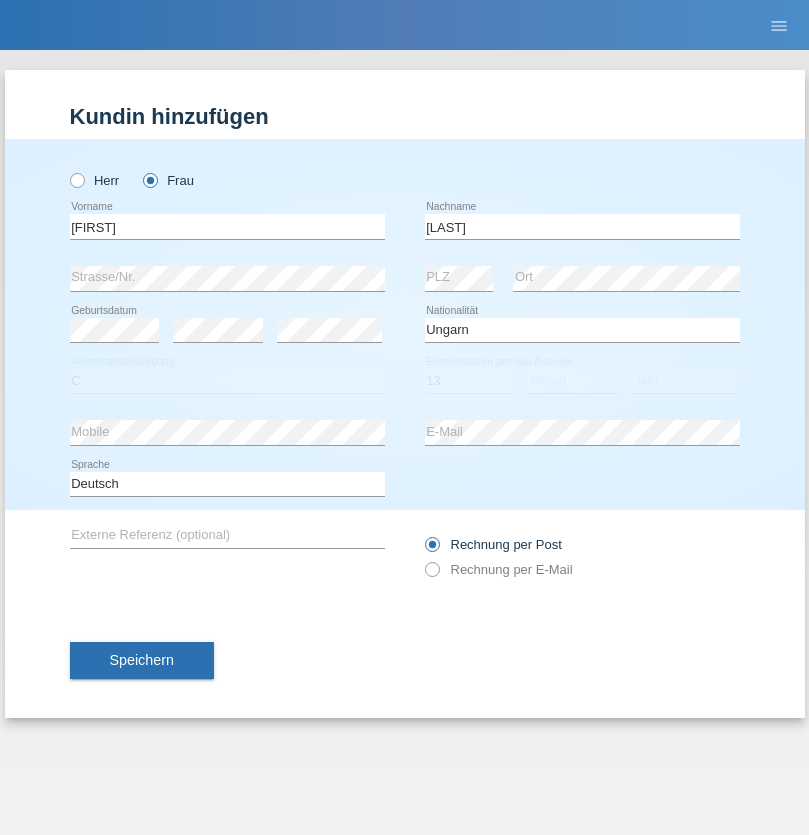 select on "12" 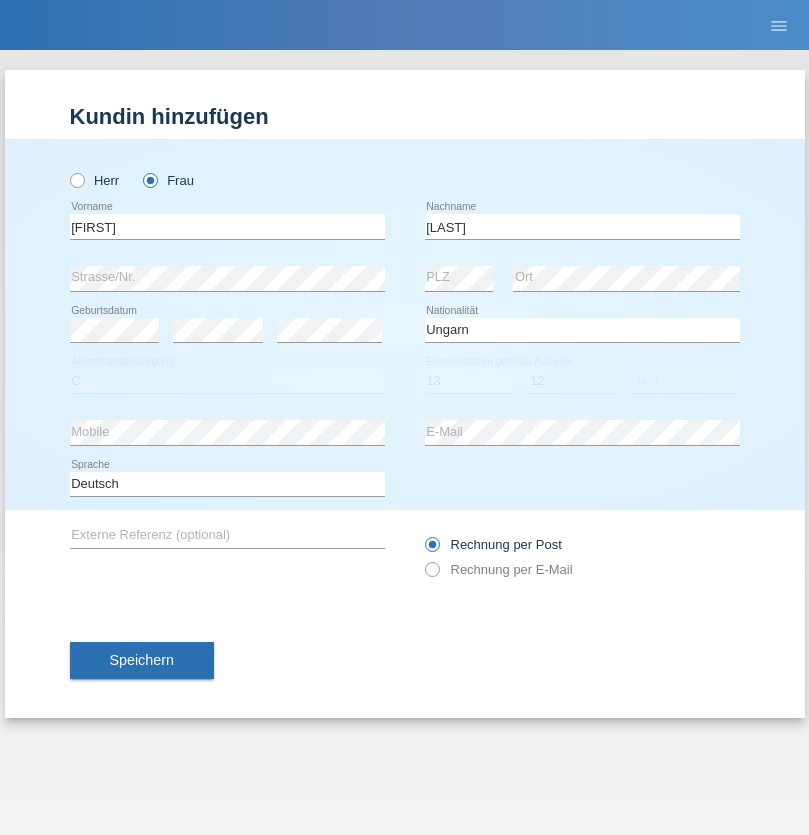 select on "2021" 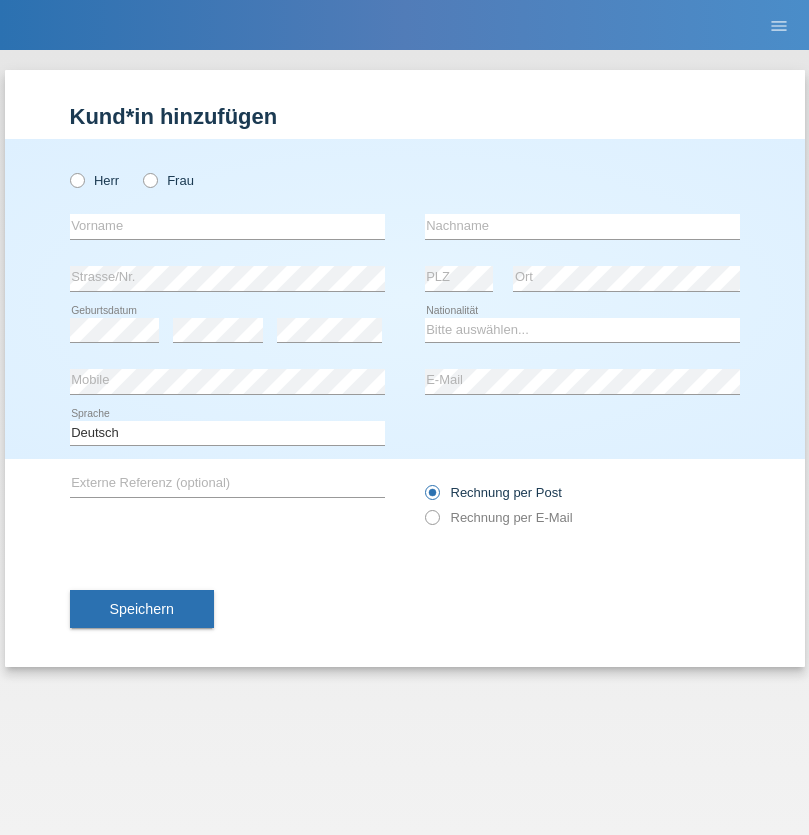 scroll, scrollTop: 0, scrollLeft: 0, axis: both 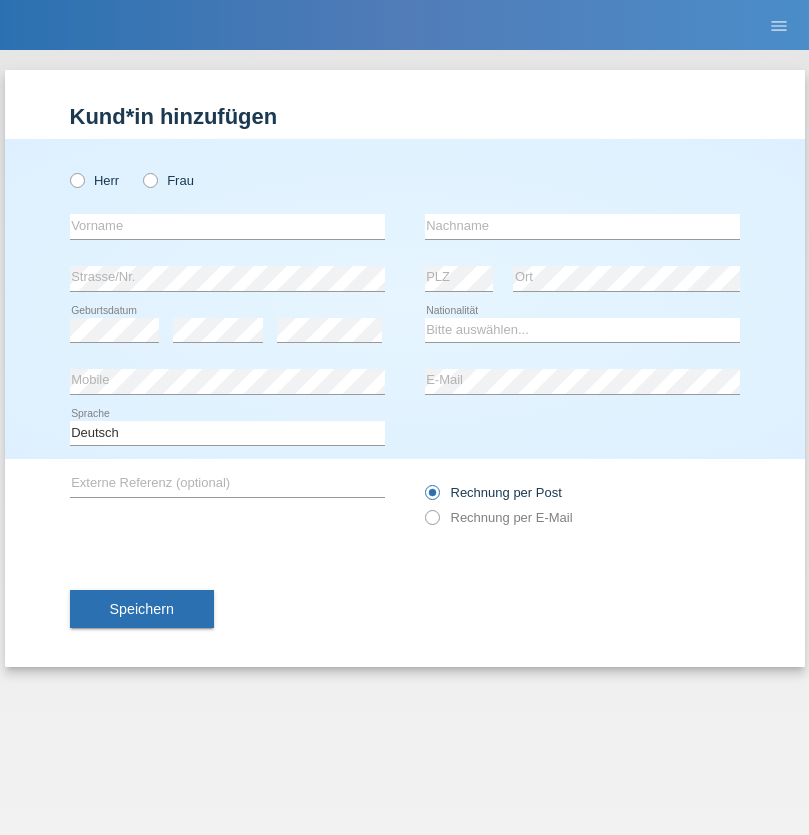 radio on "true" 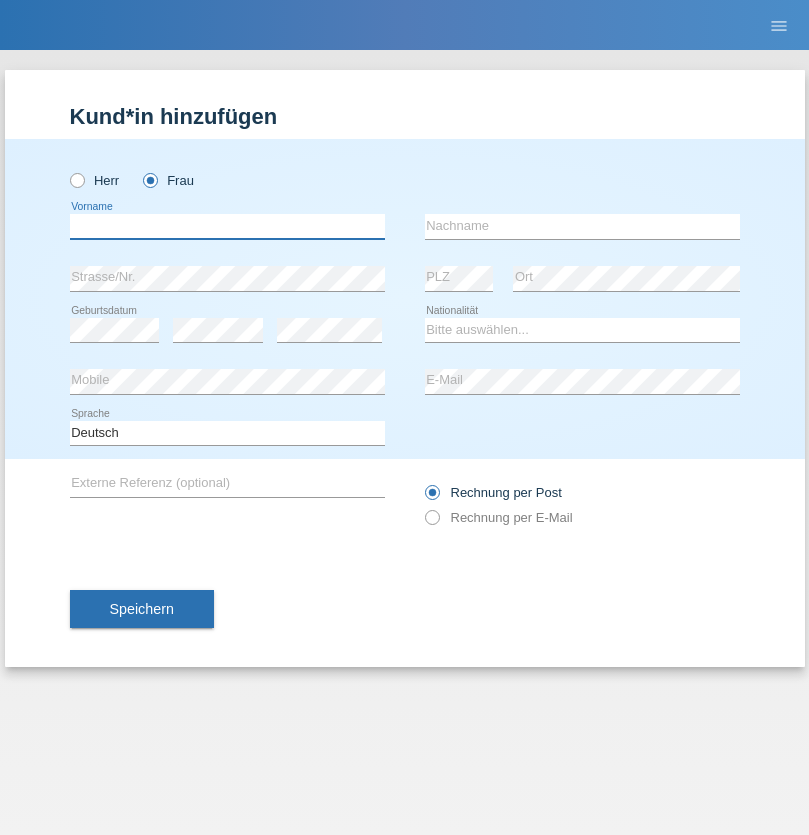 click at bounding box center [227, 226] 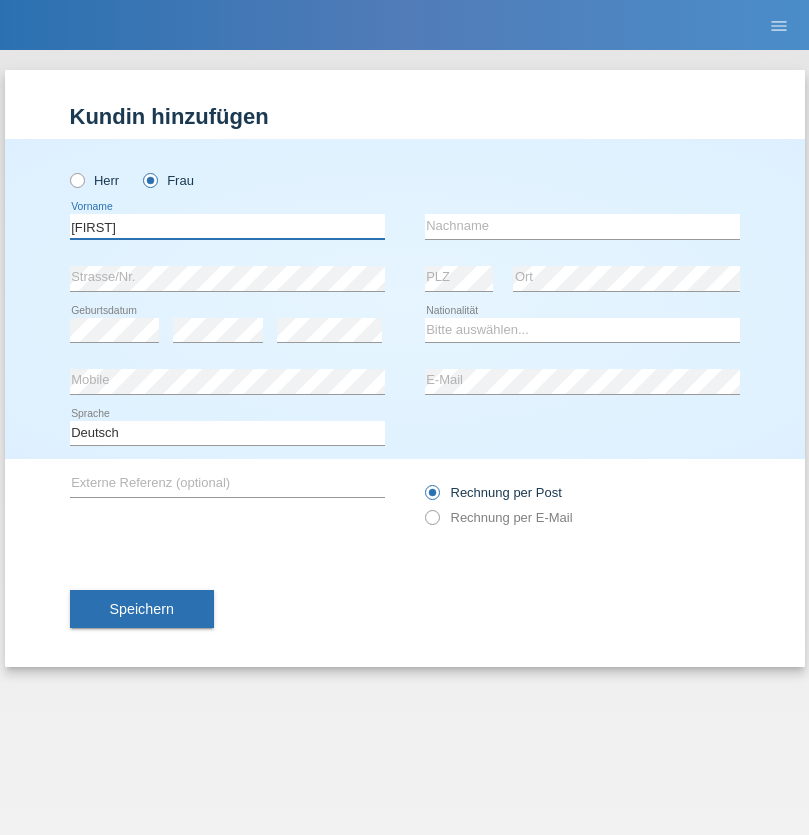 type on "[FIRST]" 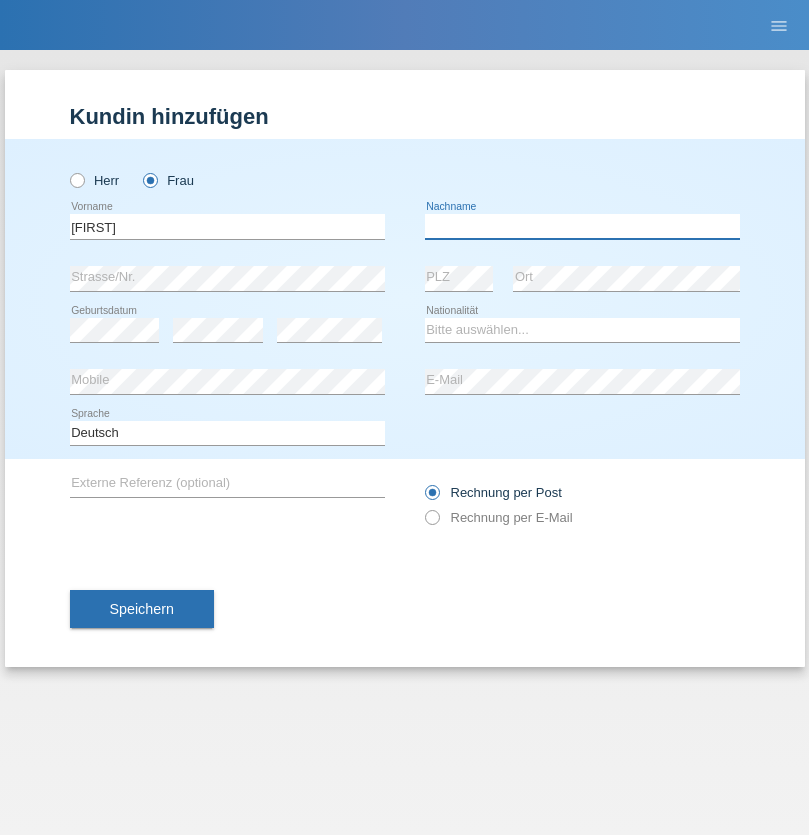 click at bounding box center (582, 226) 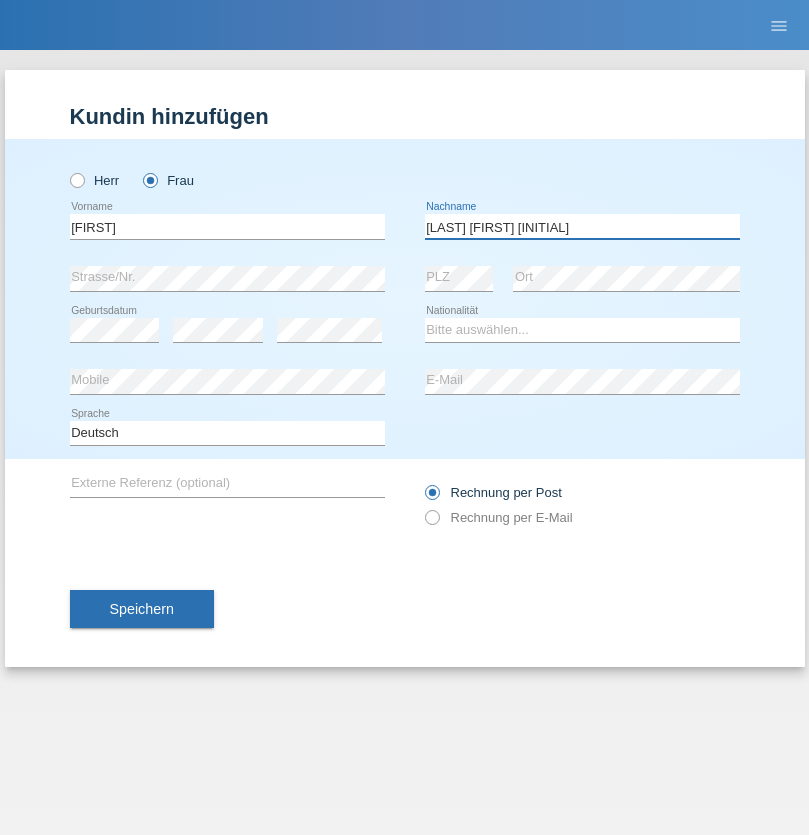 type on "[LAST] [LAST]" 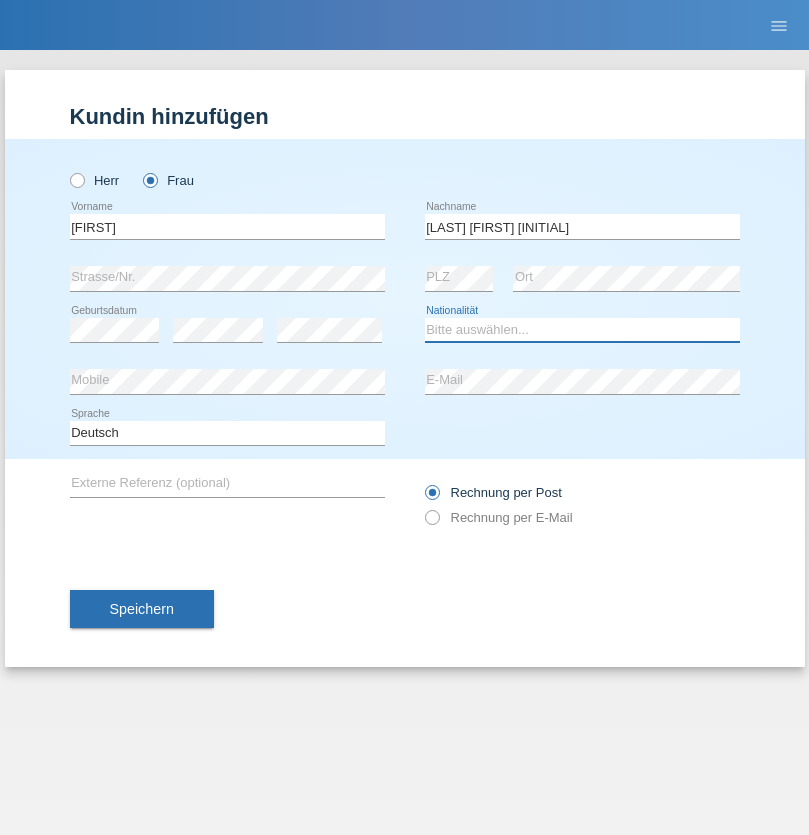select on "HU" 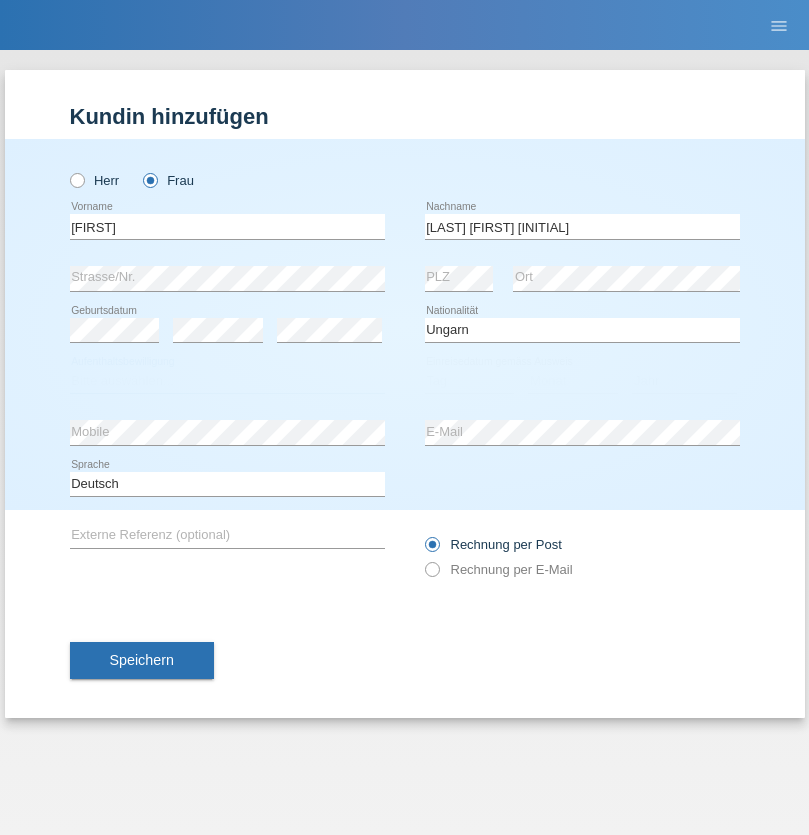 select on "C" 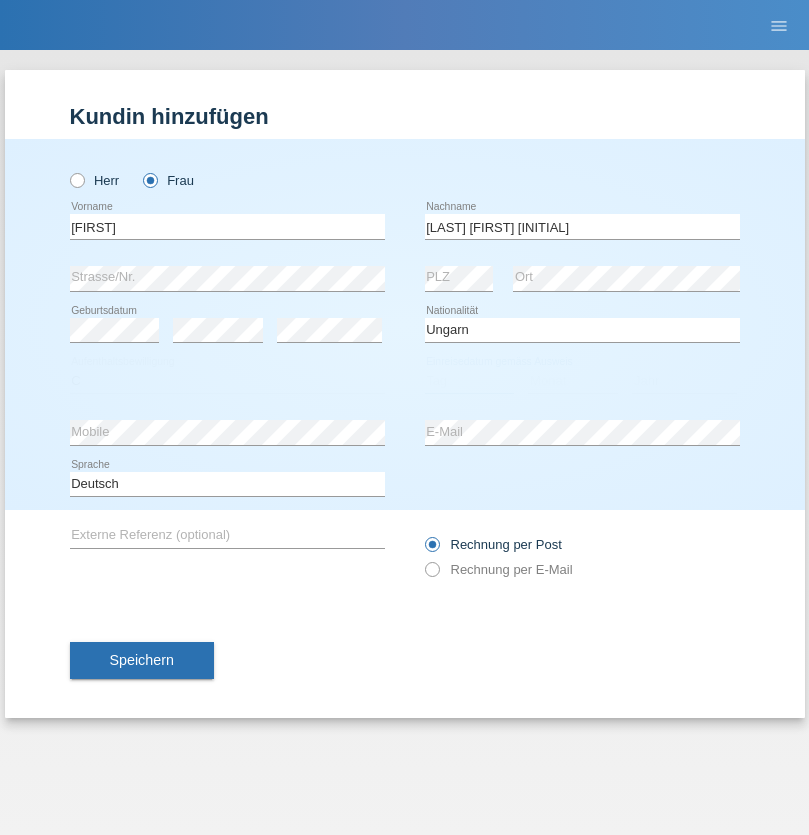 select on "26" 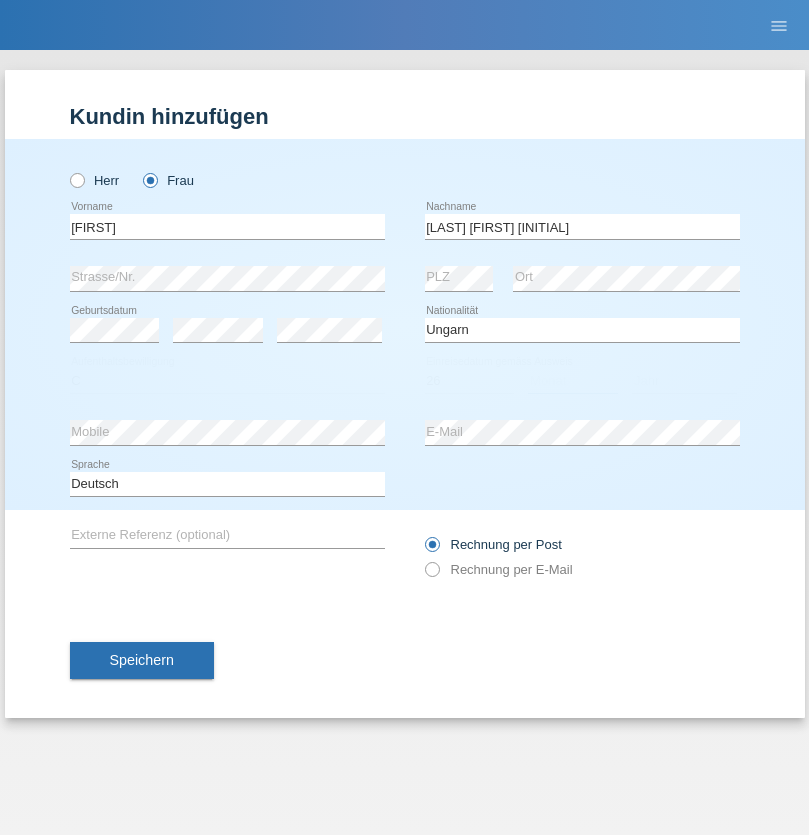 select on "05" 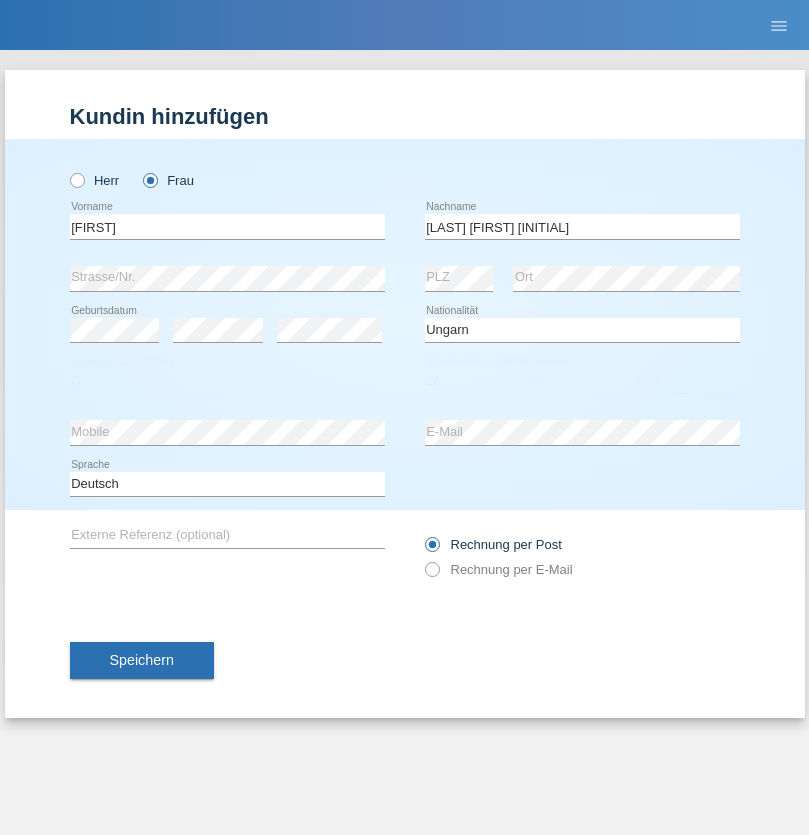 select on "2021" 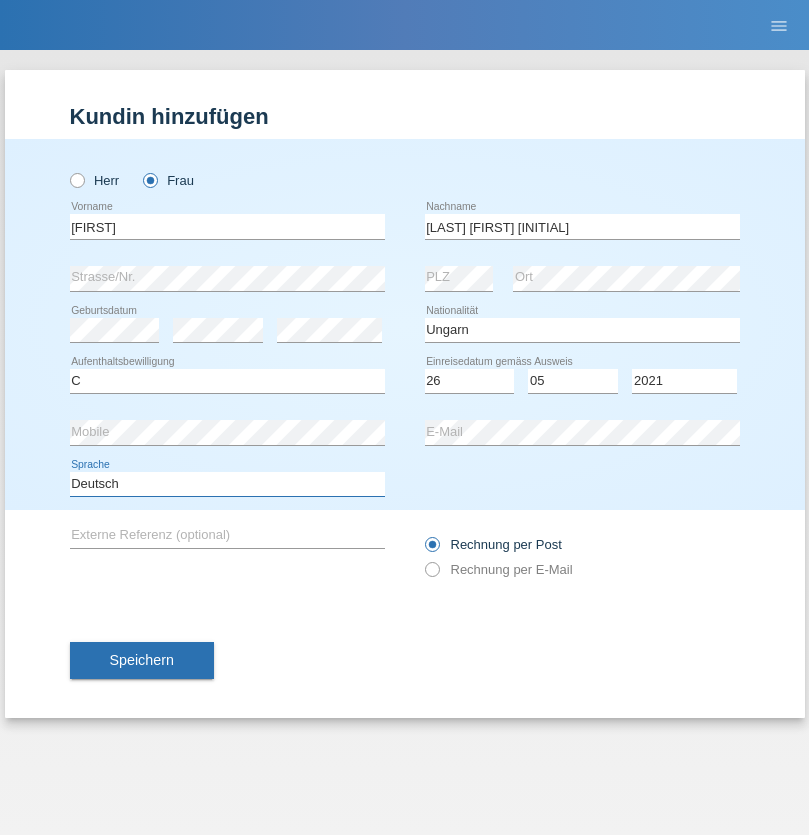 select on "en" 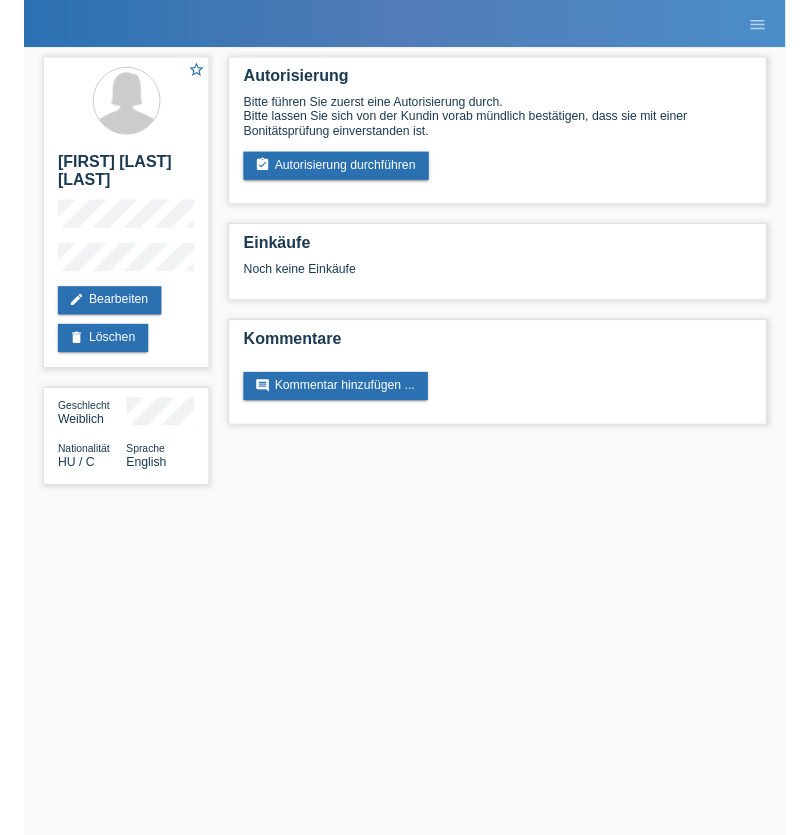 scroll, scrollTop: 0, scrollLeft: 0, axis: both 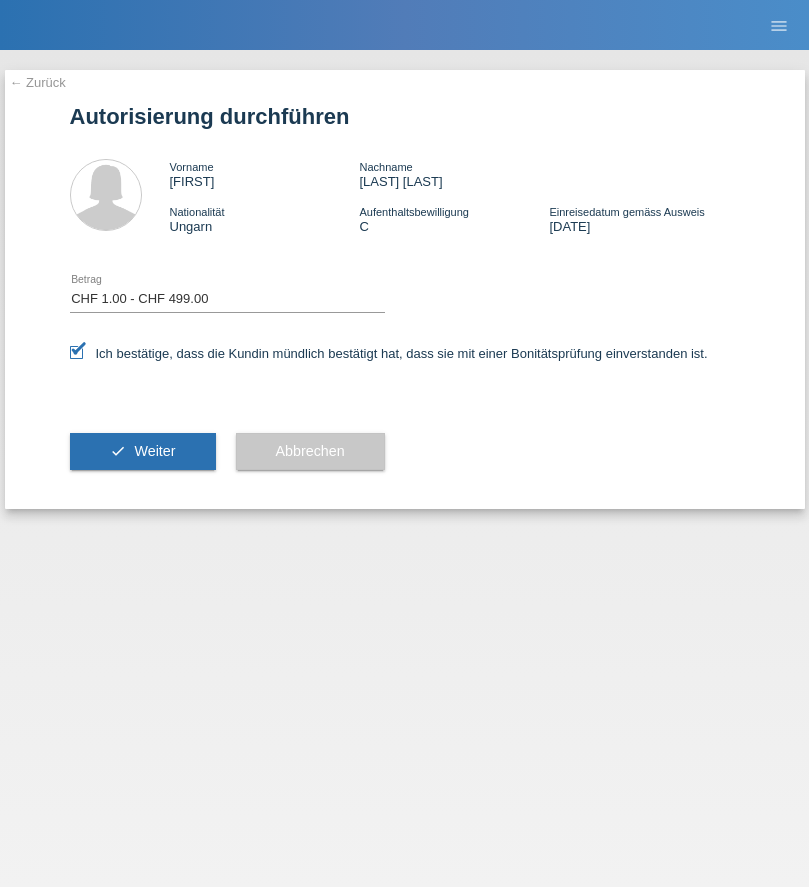 select on "1" 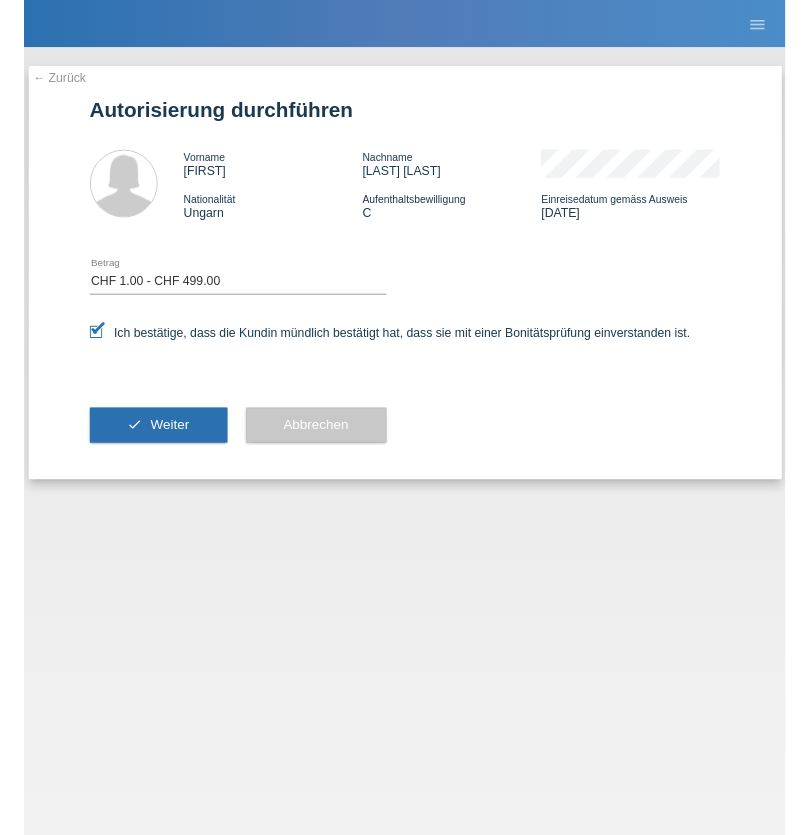 scroll, scrollTop: 0, scrollLeft: 0, axis: both 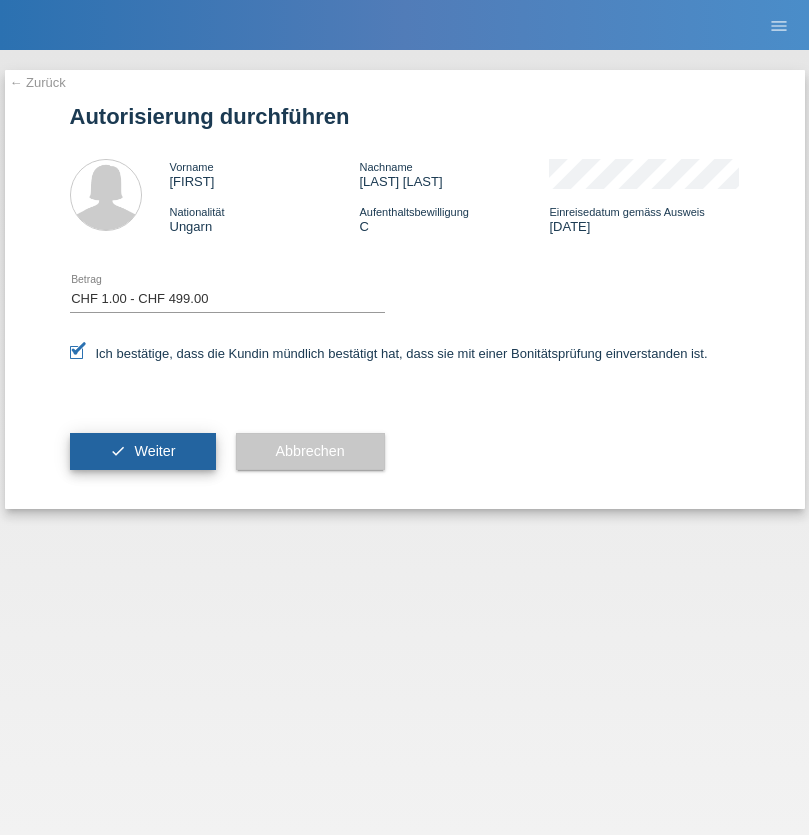 click on "Weiter" at bounding box center [154, 451] 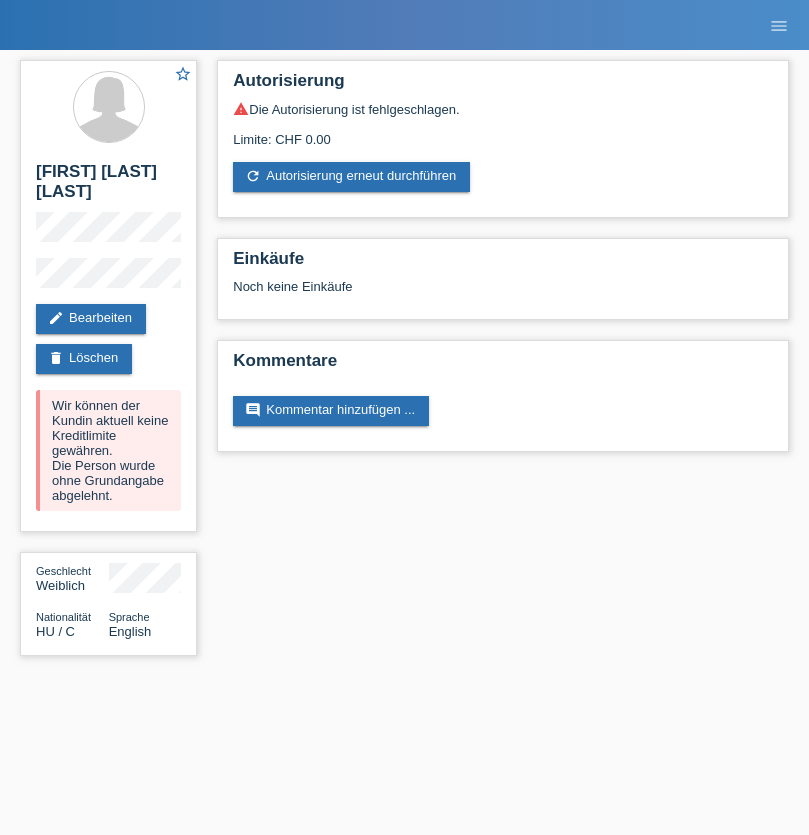 scroll, scrollTop: 0, scrollLeft: 0, axis: both 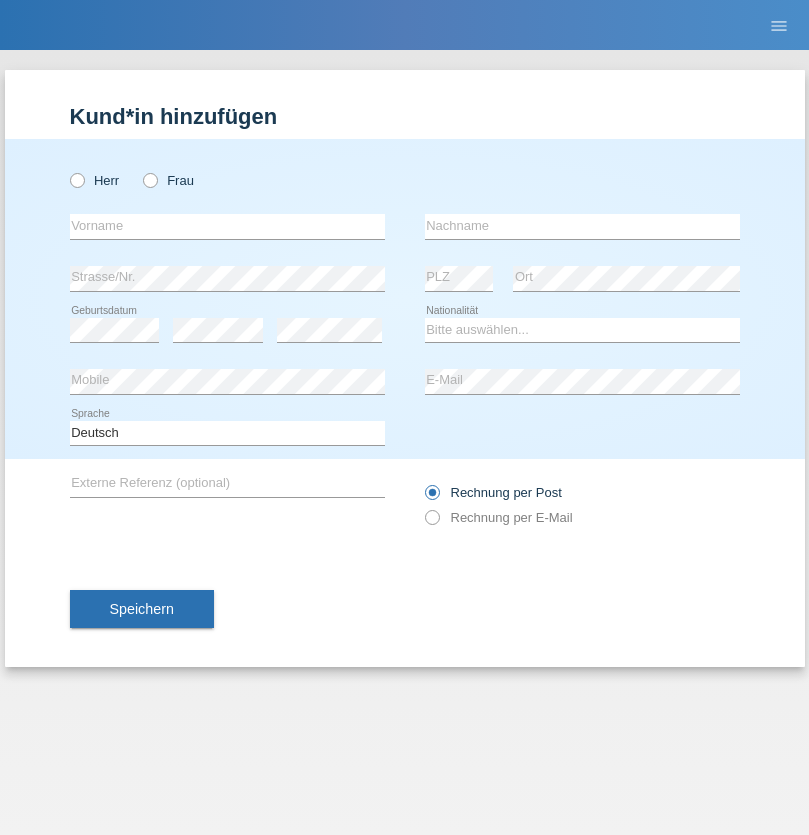radio on "true" 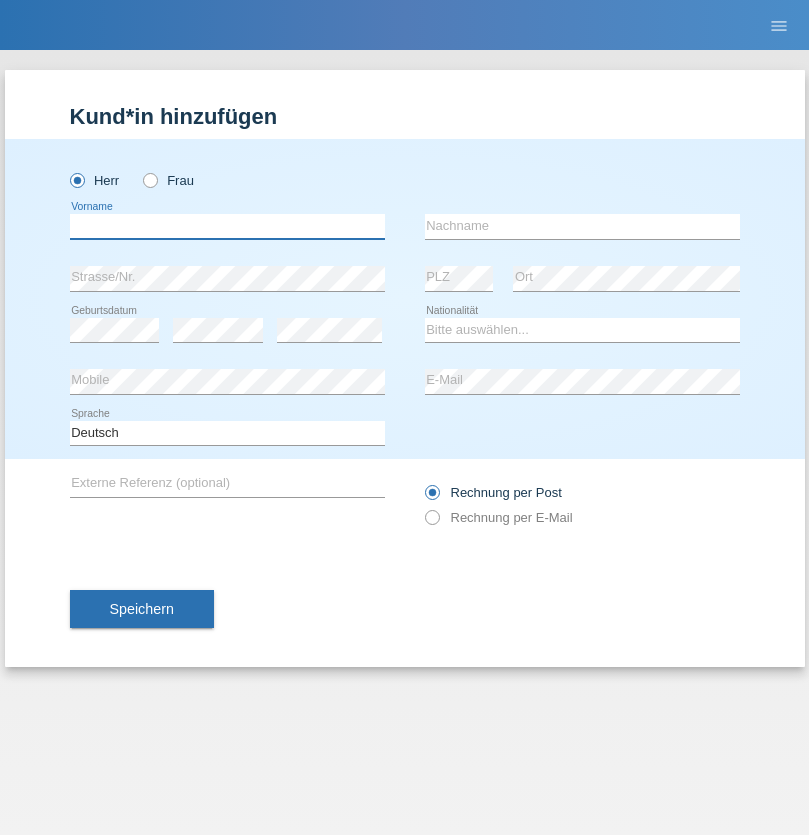 click at bounding box center (227, 226) 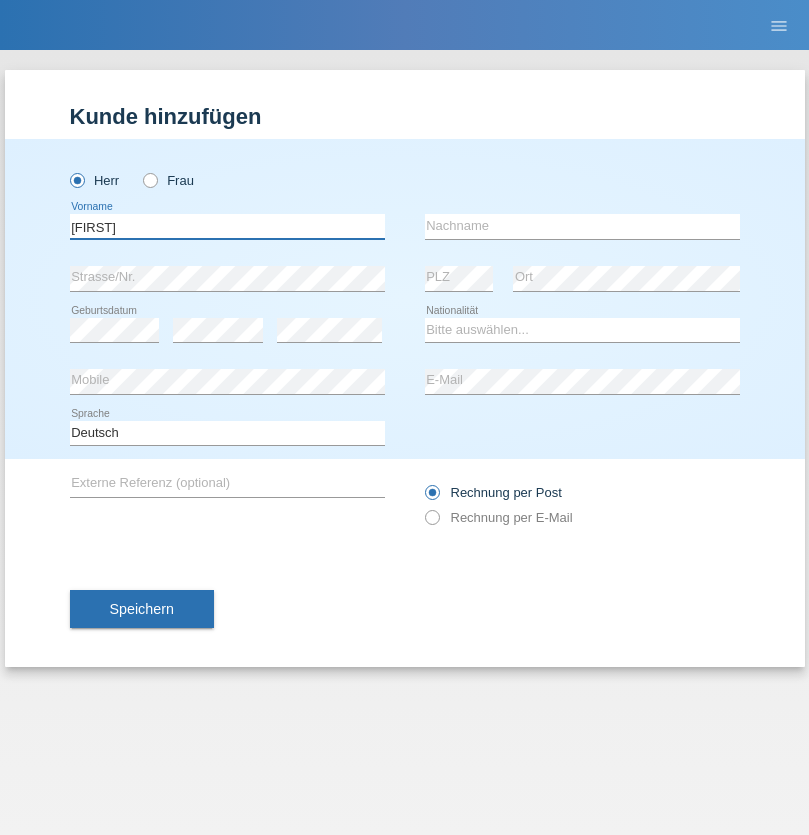 type on "Guilherme" 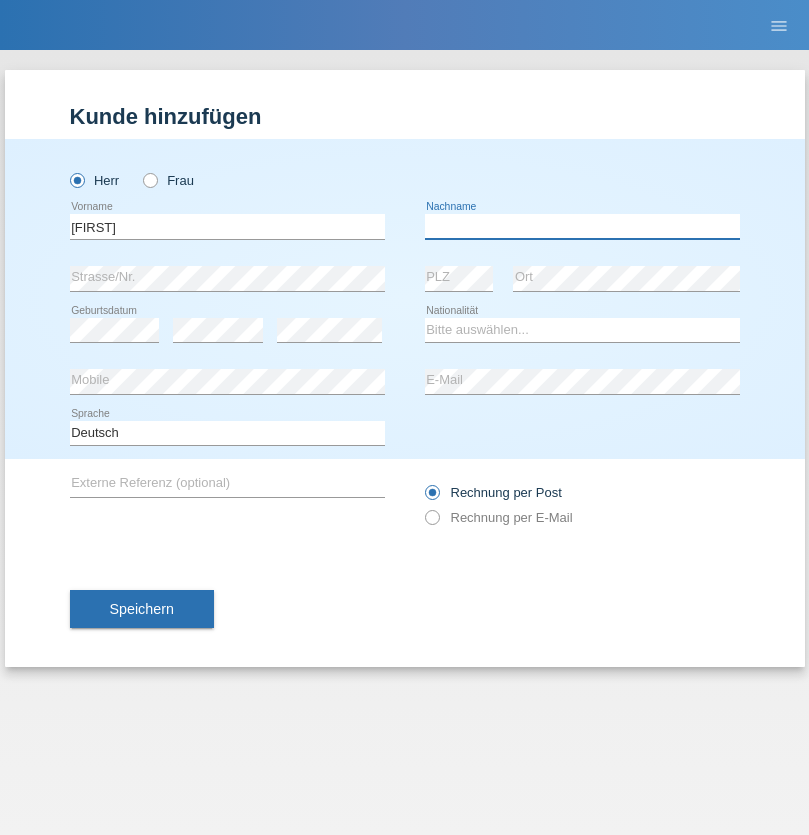 click at bounding box center [582, 226] 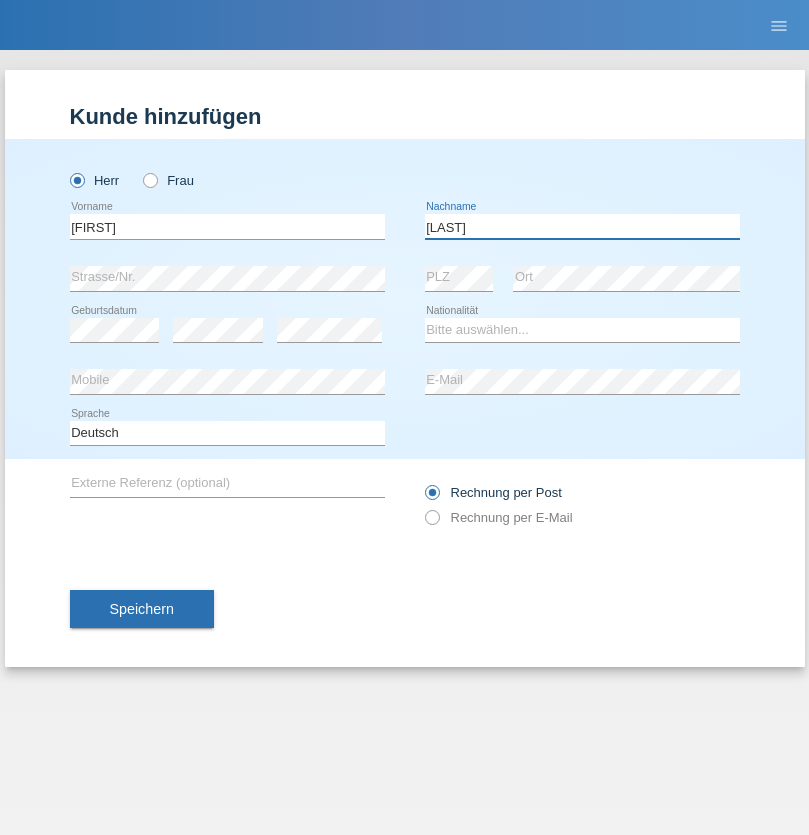 type on "Ferreira" 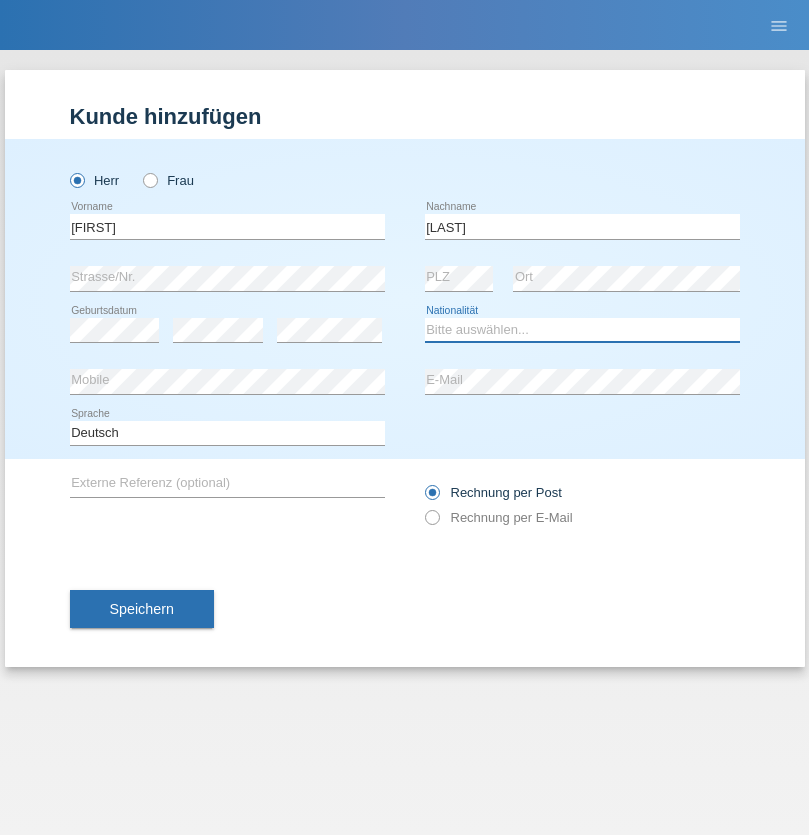 select on "PT" 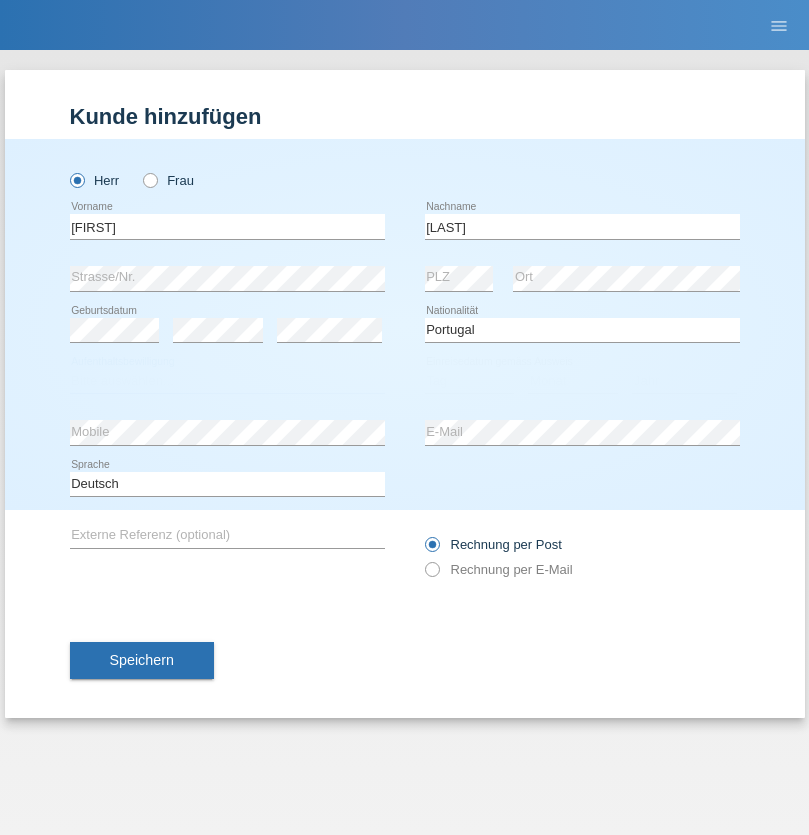 select on "C" 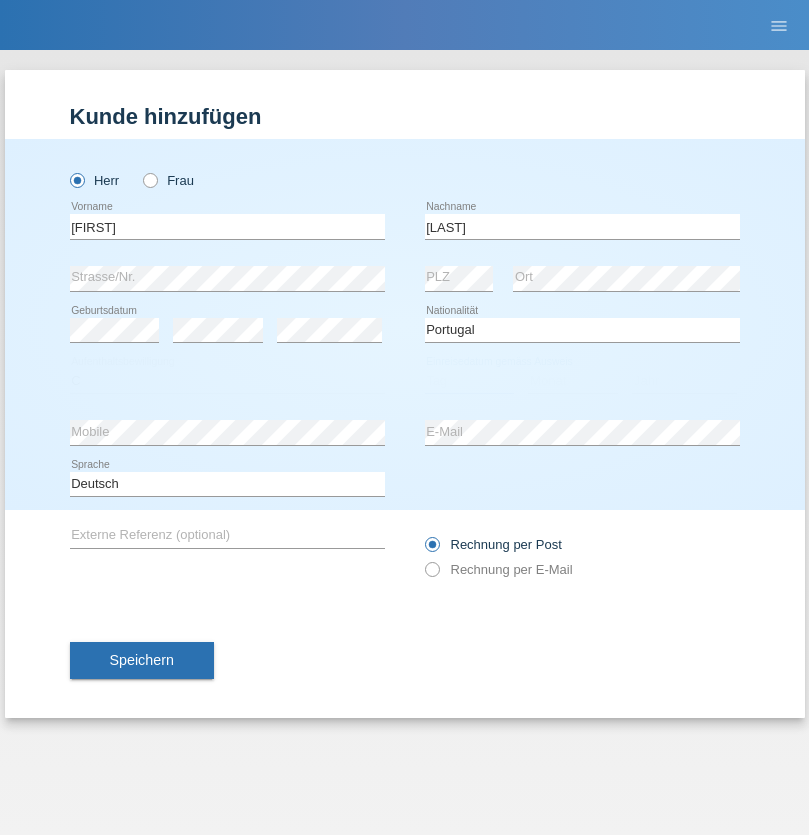 select on "04" 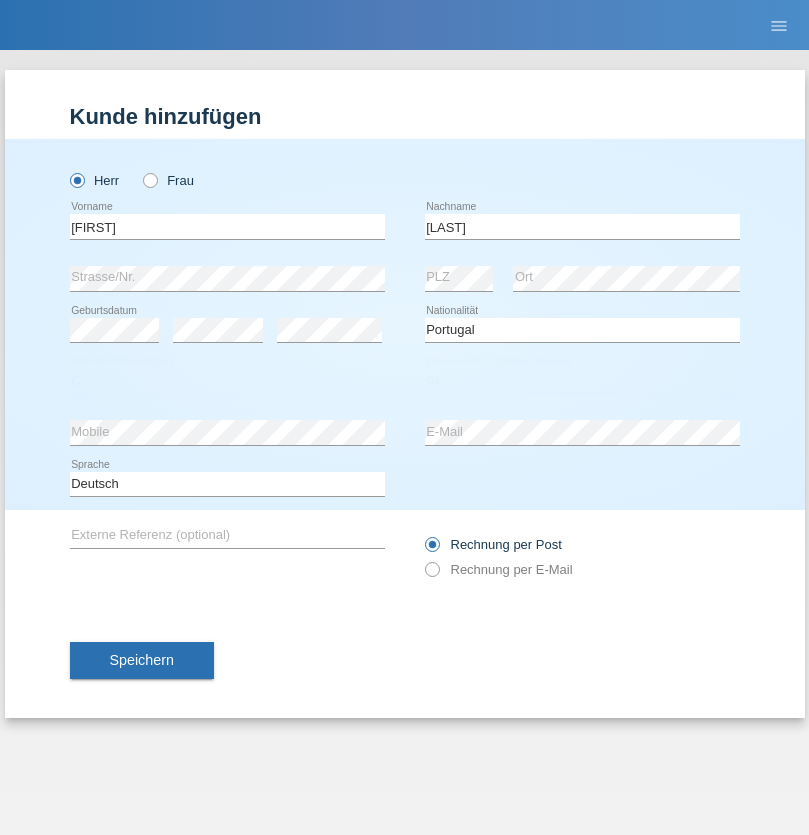select on "09" 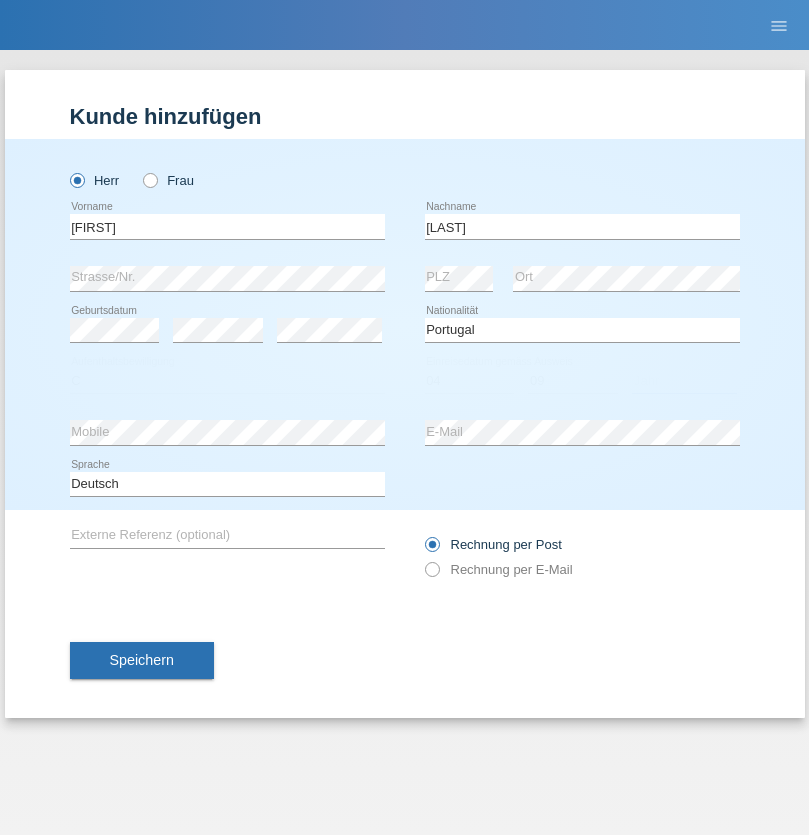 select on "2021" 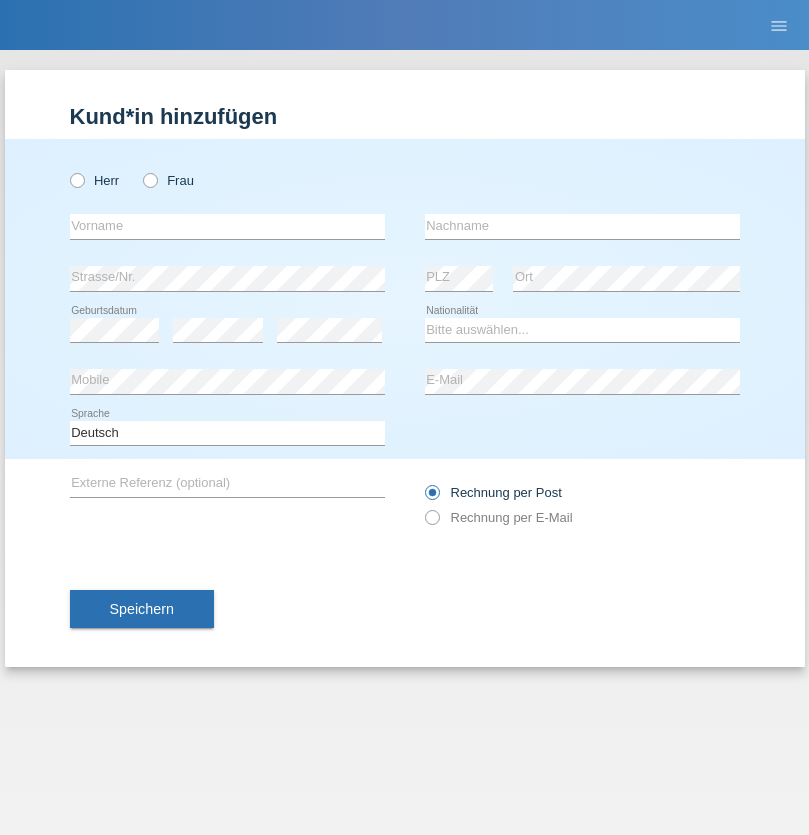 scroll, scrollTop: 0, scrollLeft: 0, axis: both 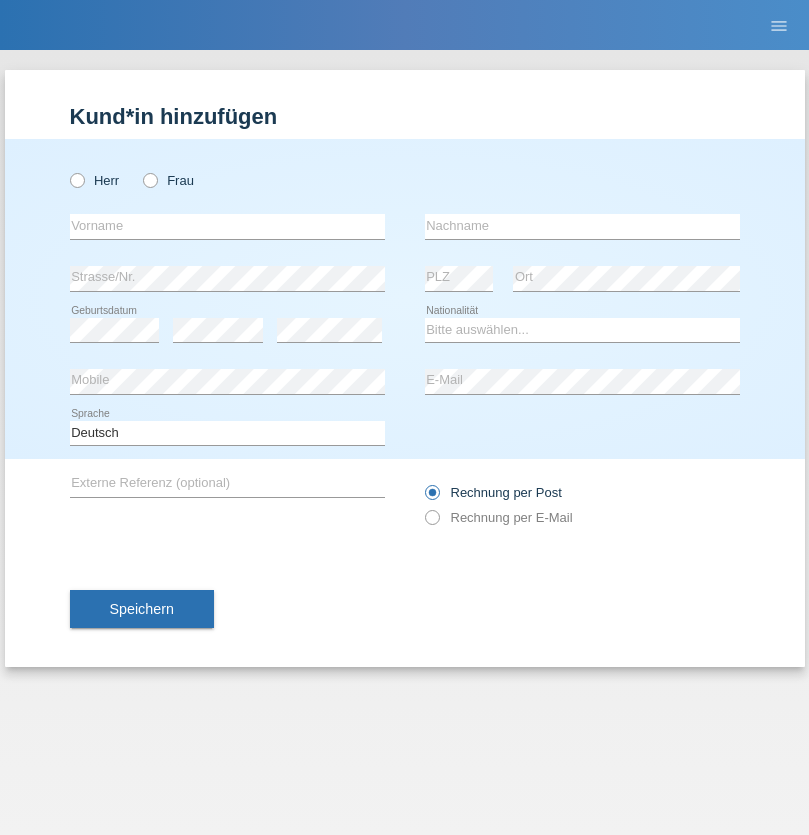 radio on "true" 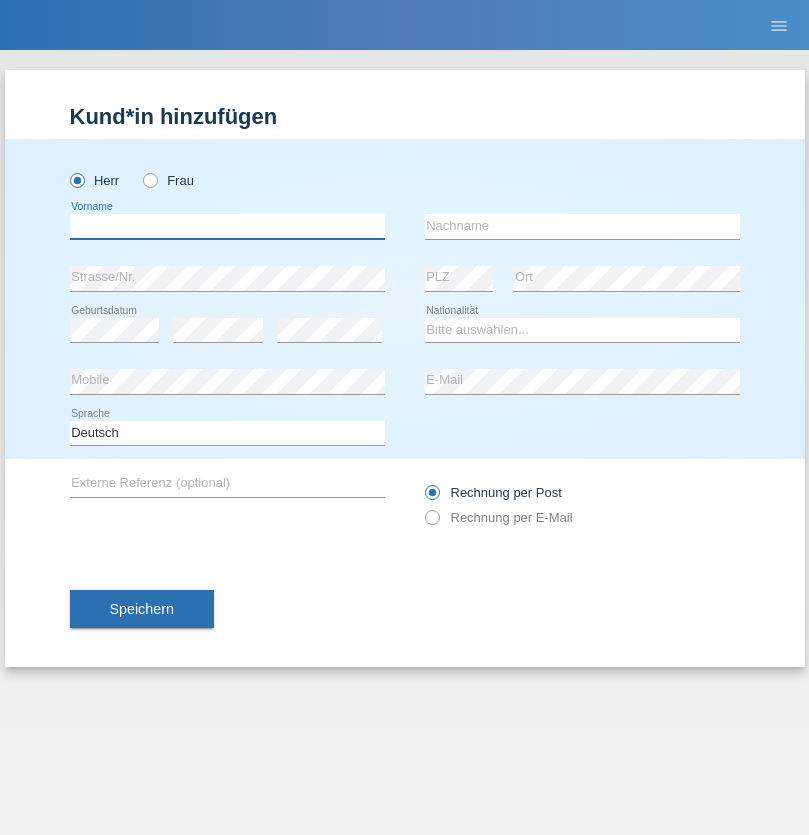 click at bounding box center [227, 226] 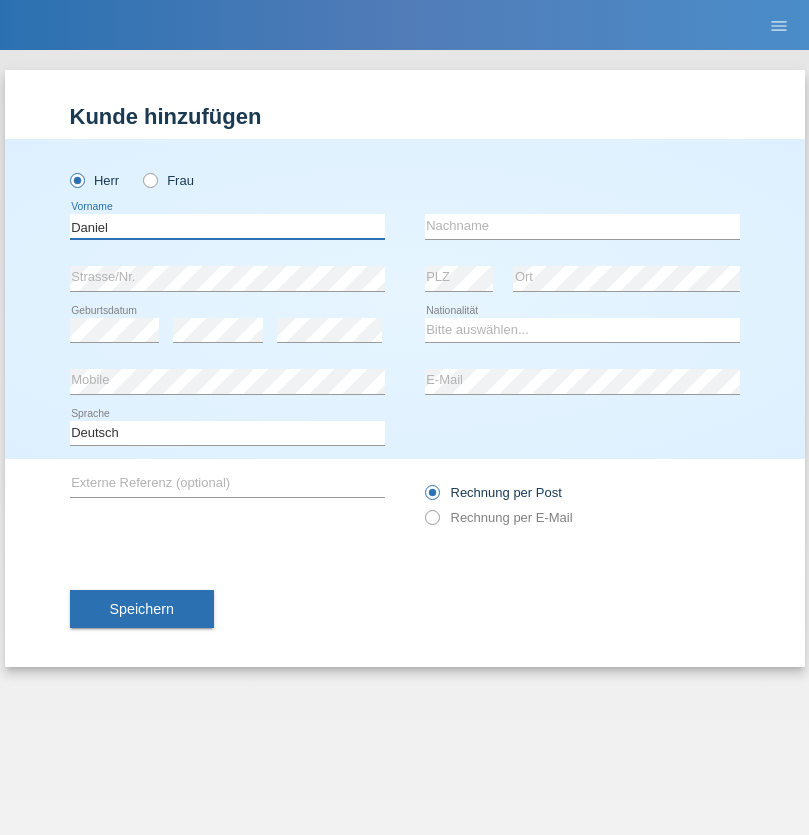 type on "Daniel" 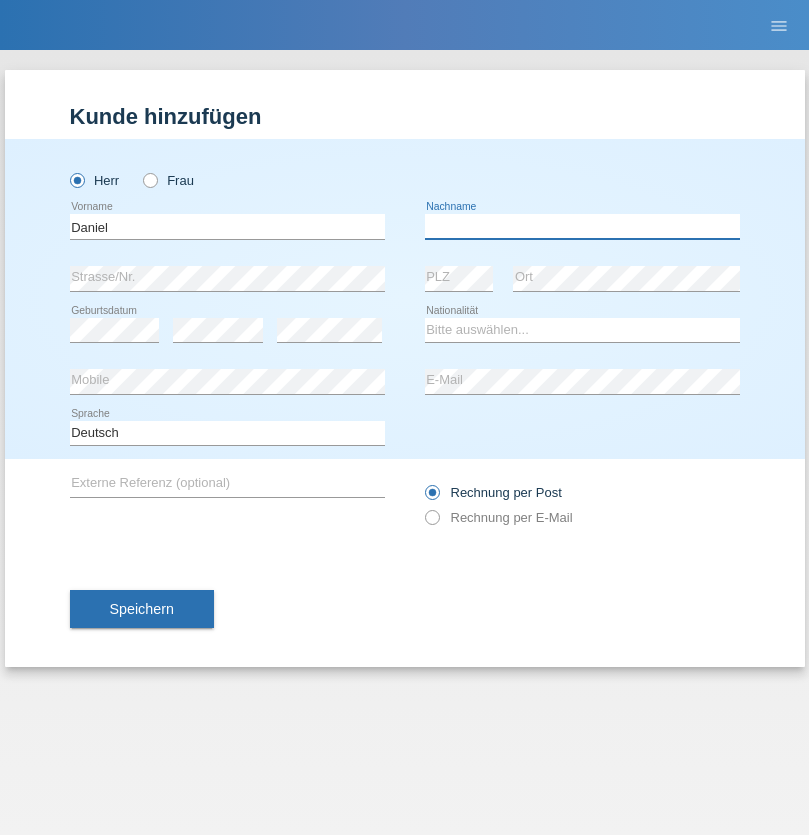 click at bounding box center (582, 226) 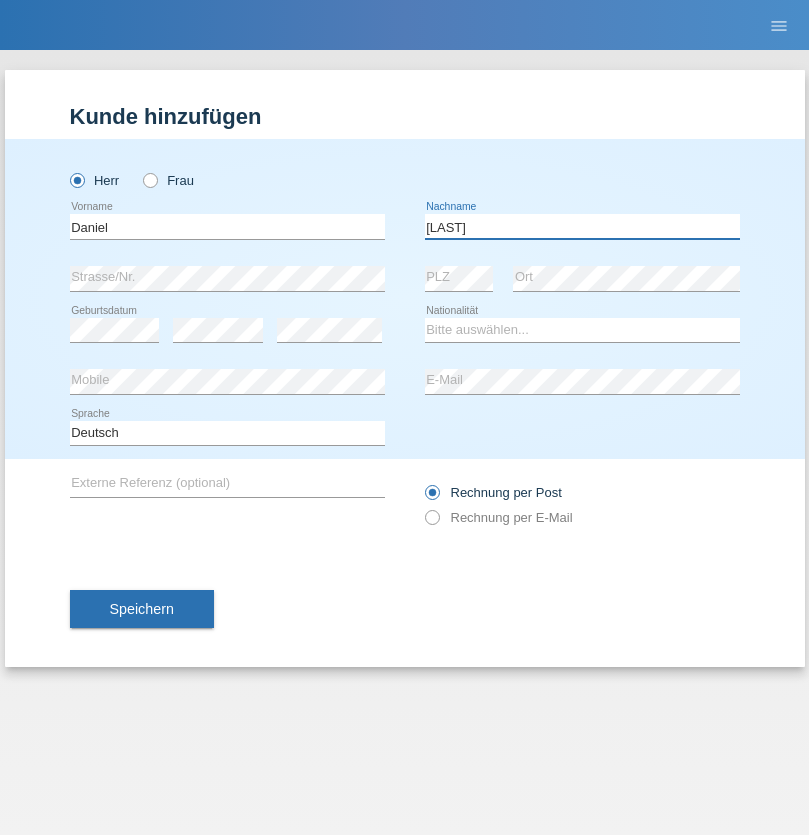 type on "[LAST]" 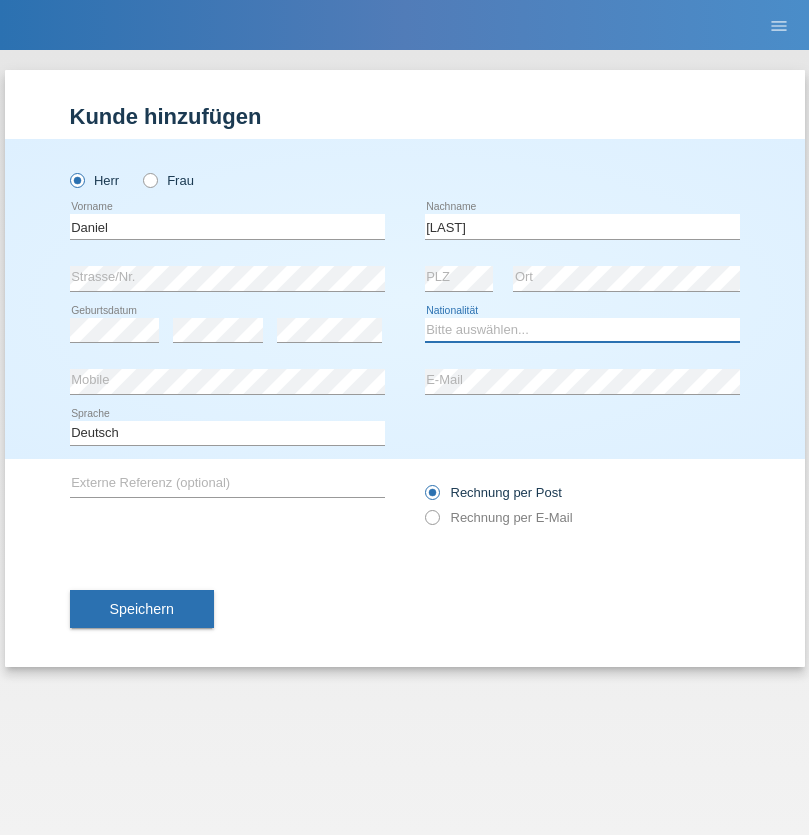 select on "CH" 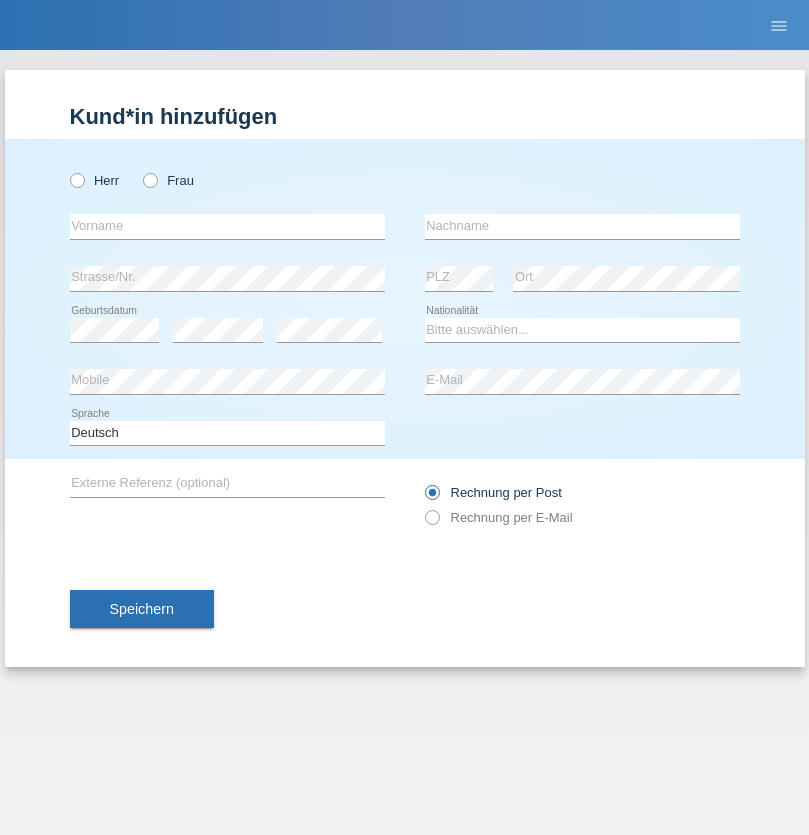 scroll, scrollTop: 0, scrollLeft: 0, axis: both 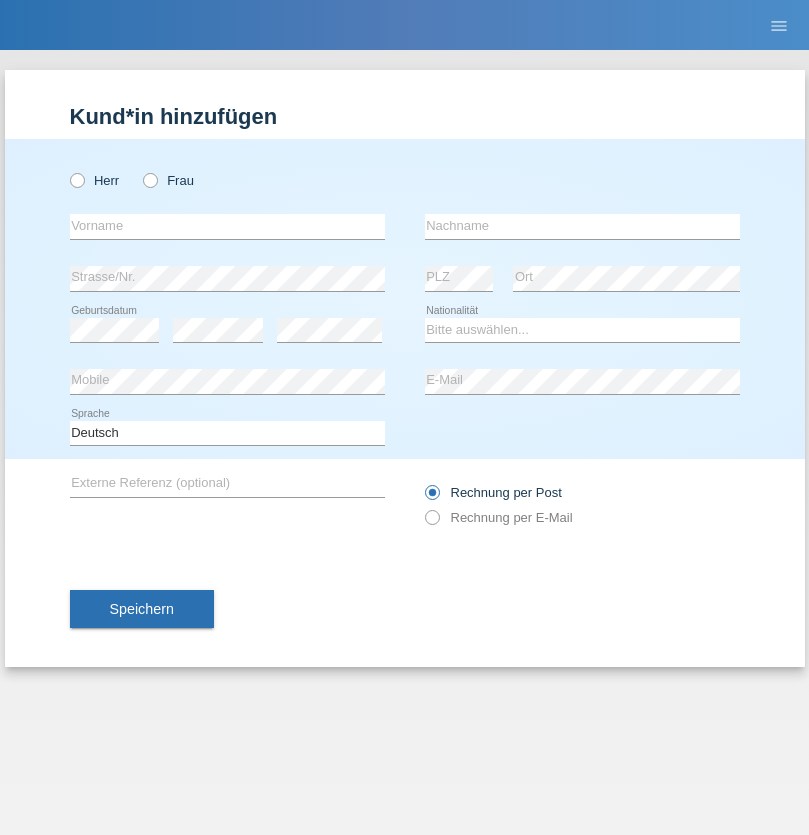 radio on "true" 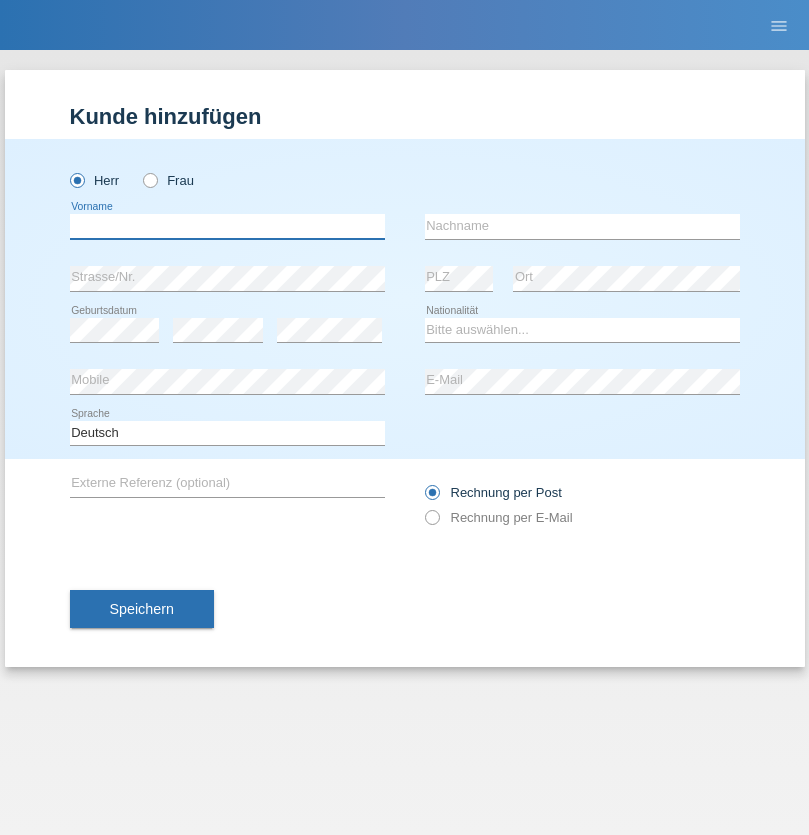 click at bounding box center (227, 226) 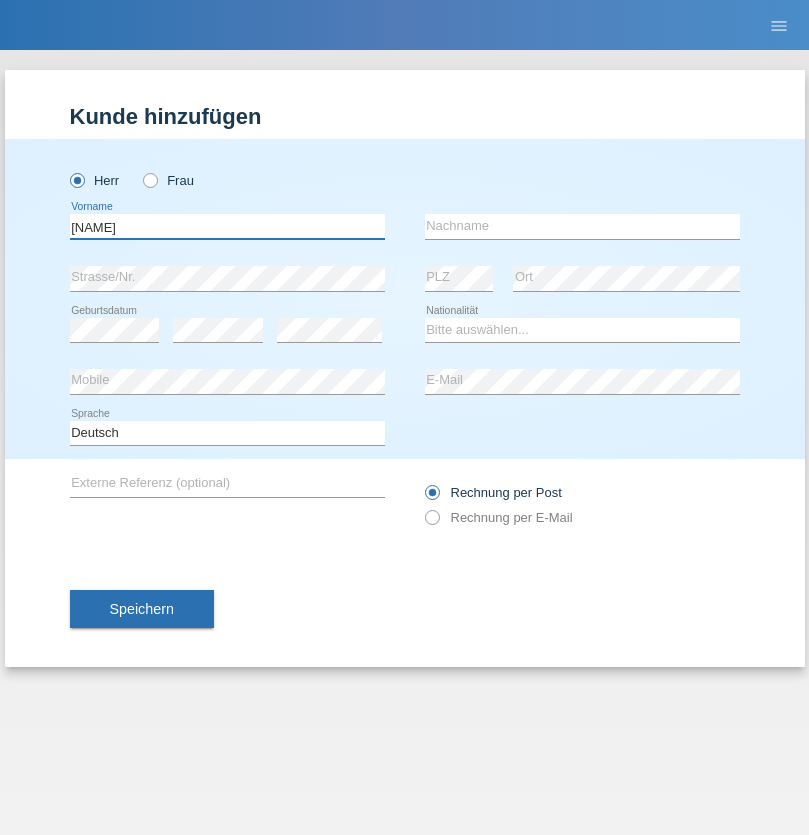 type on "[NAME]" 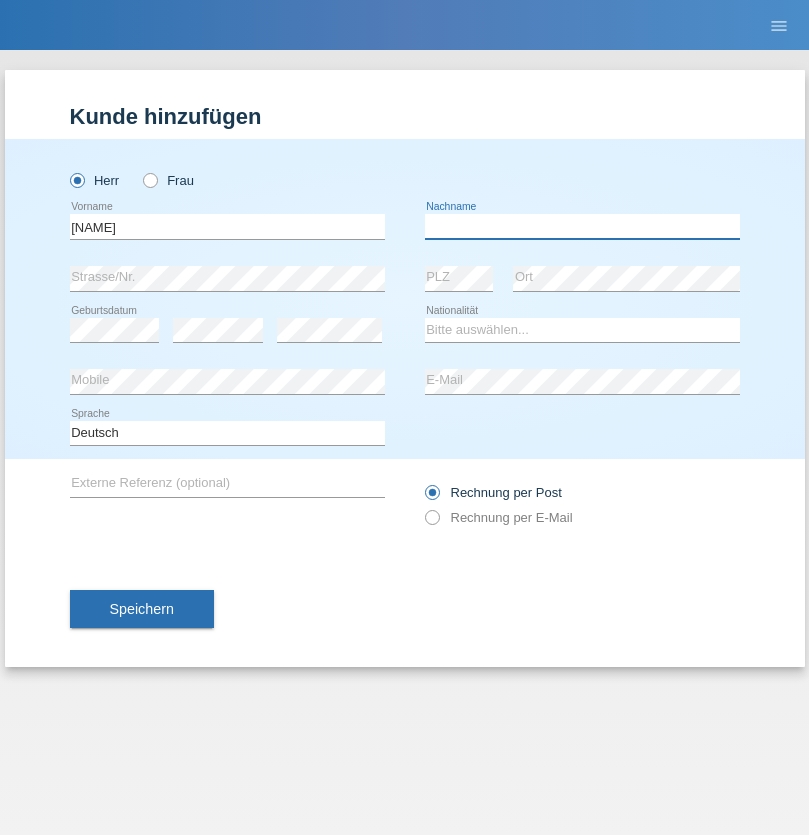 click at bounding box center [582, 226] 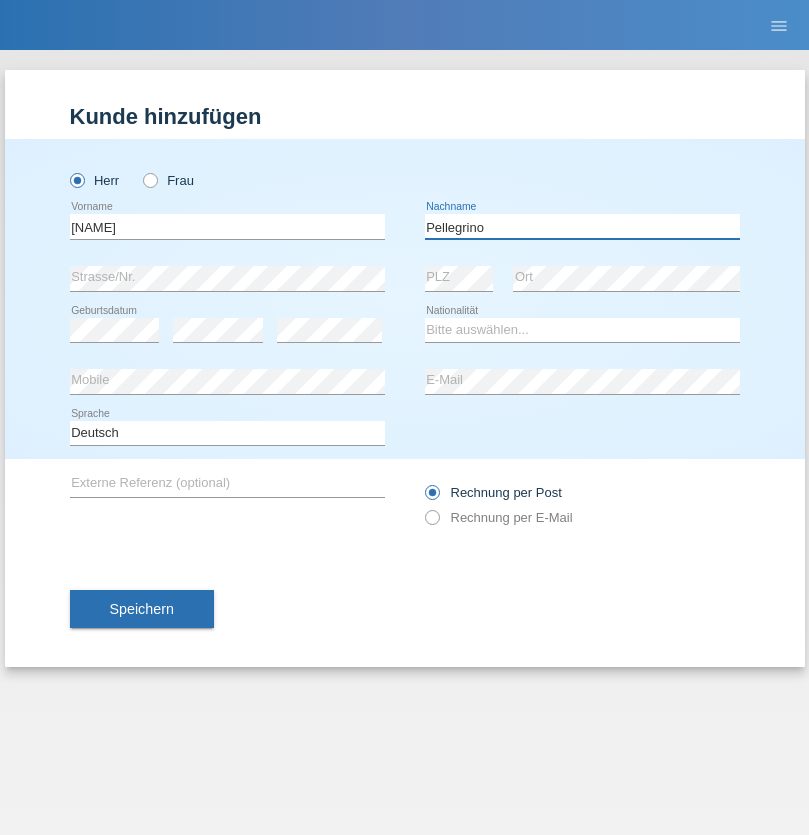 type on "Pellegrino" 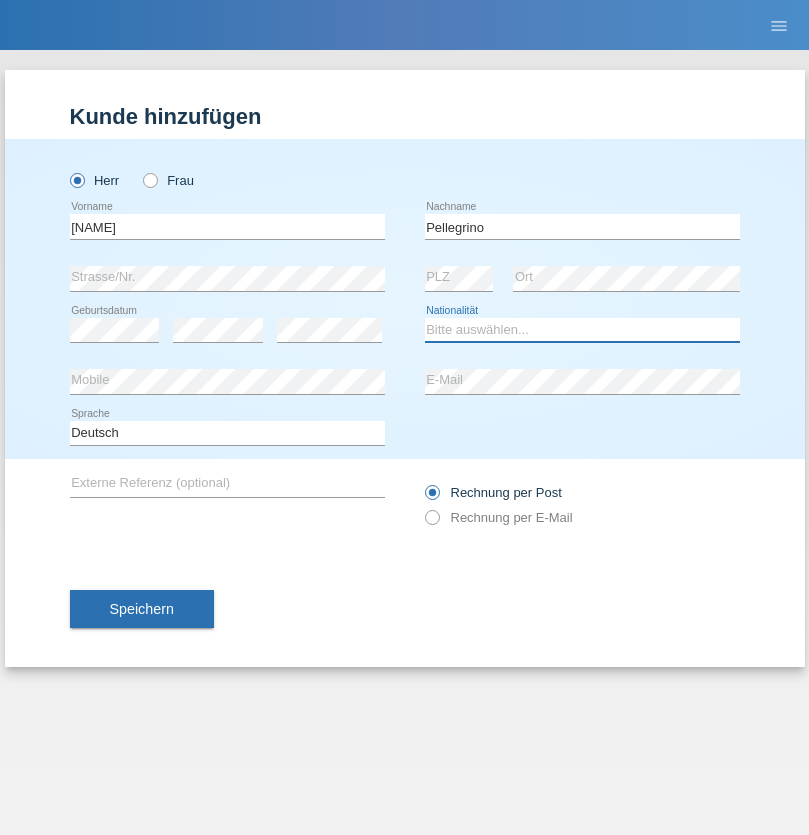 select on "IT" 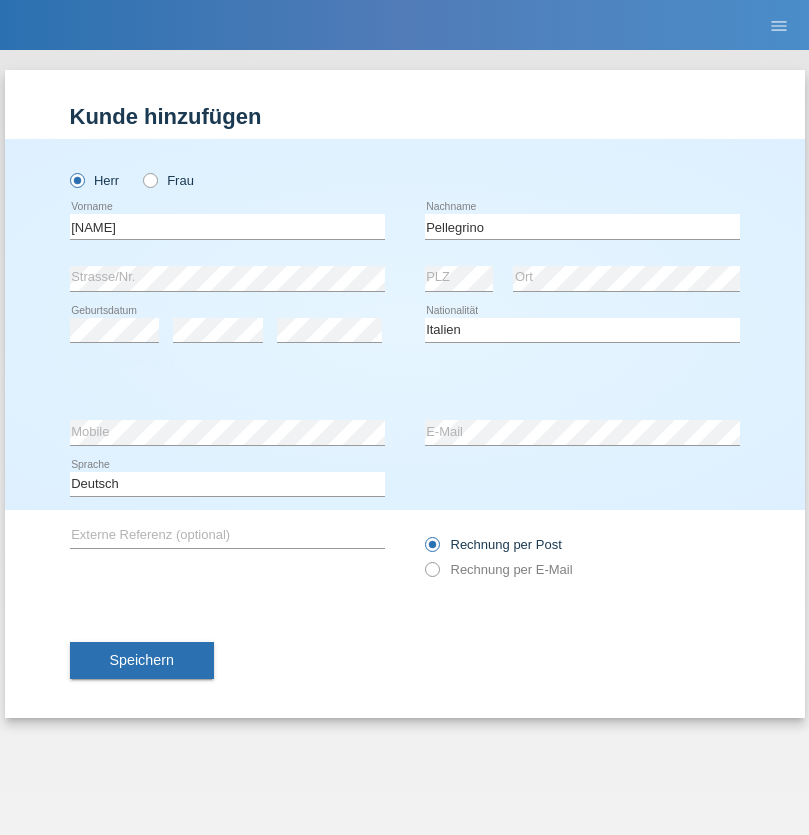 select on "C" 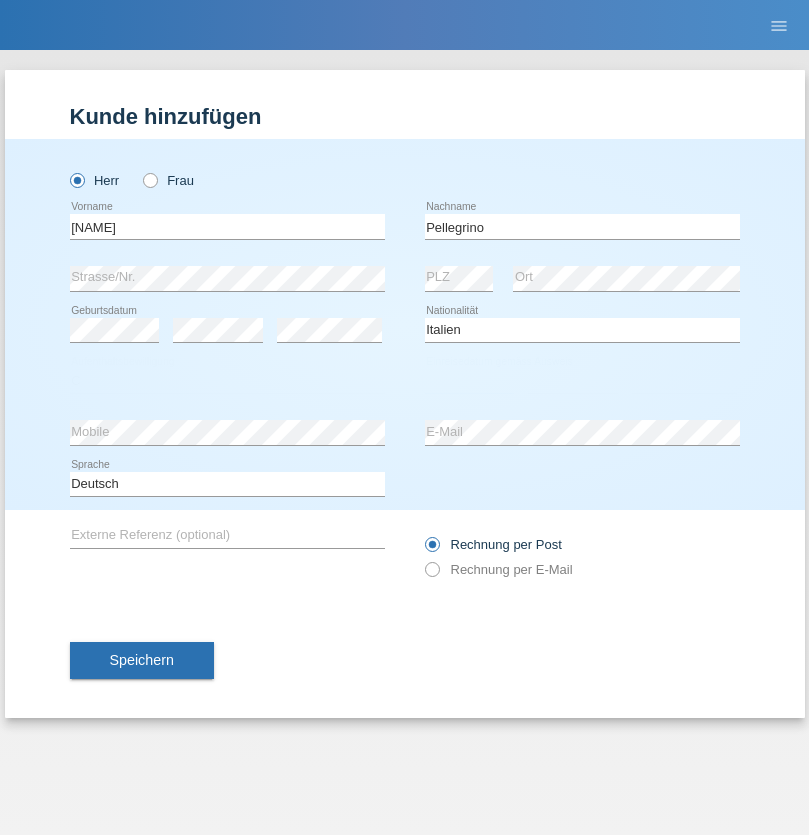 select on "07" 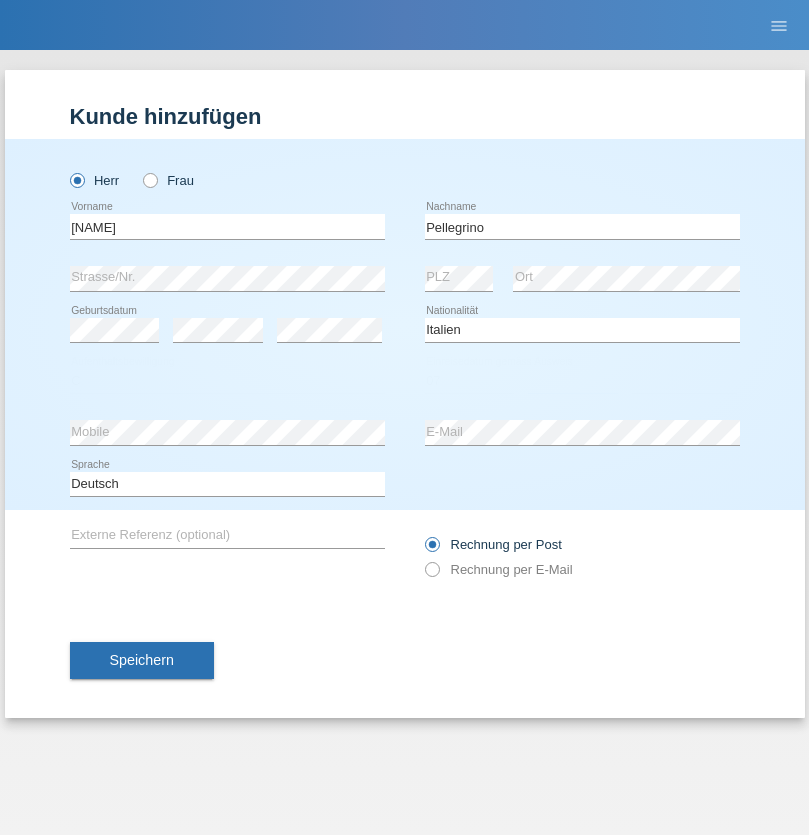 select on "07" 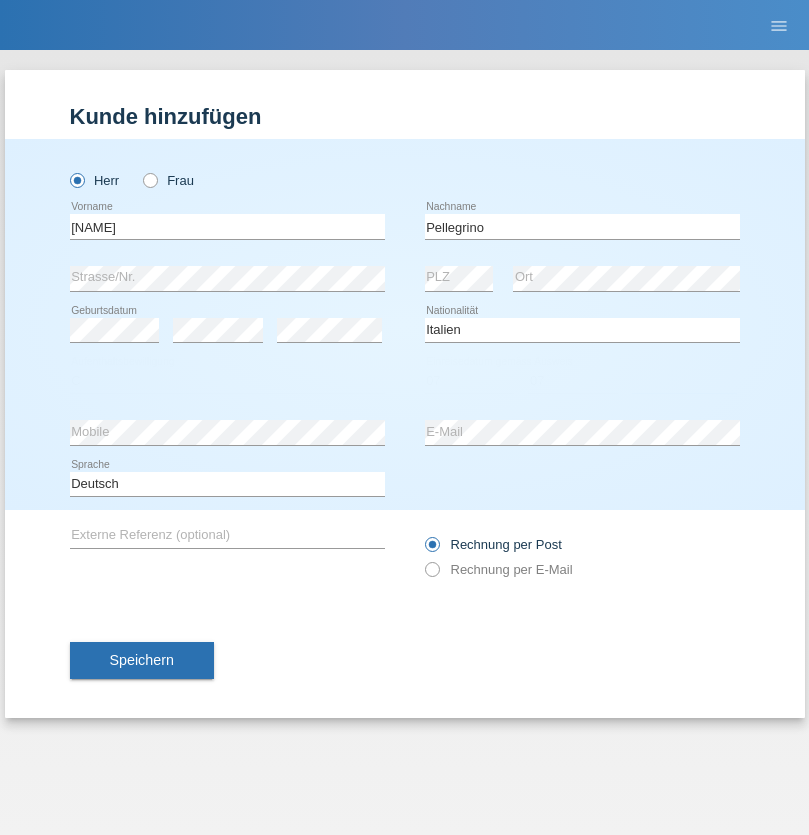 select on "2021" 